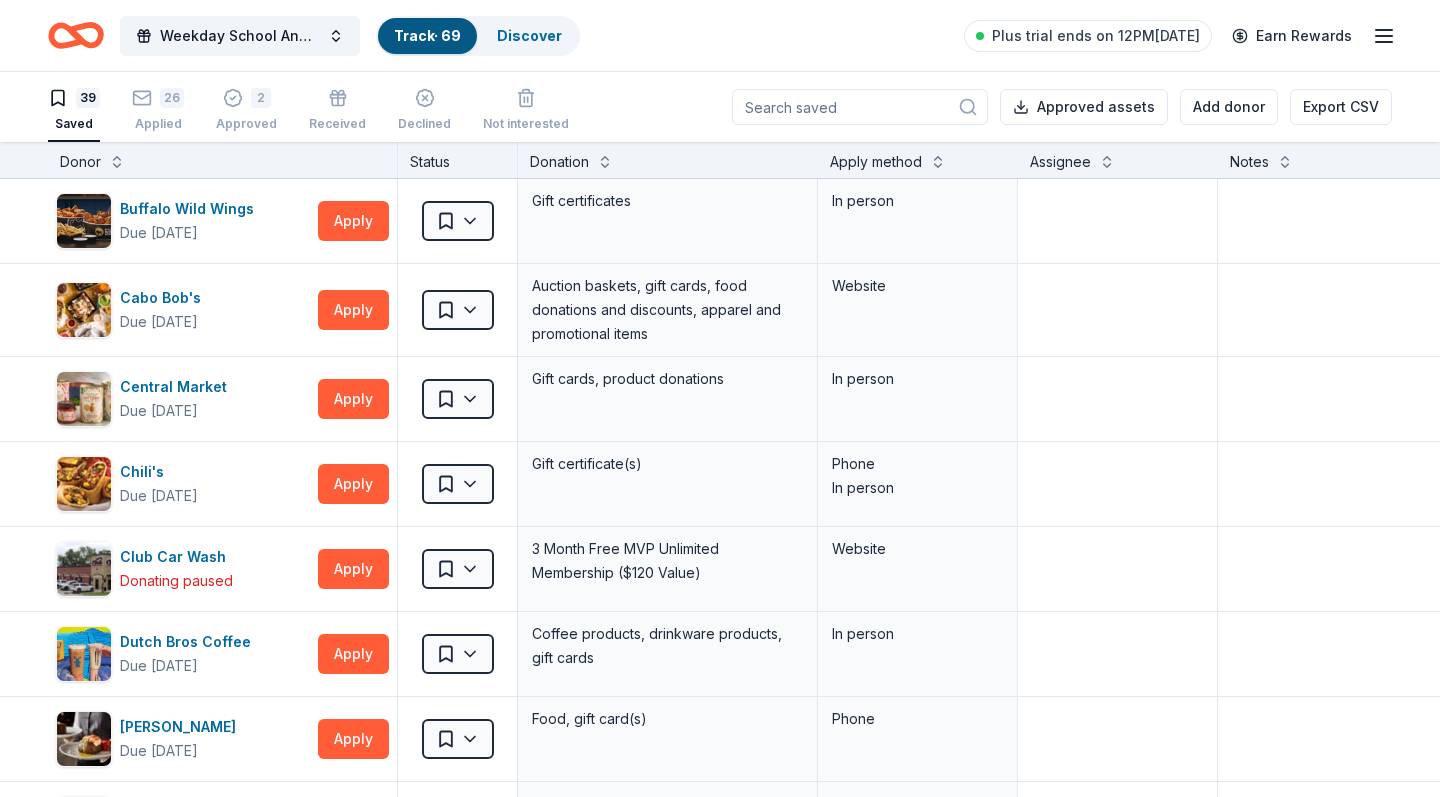 scroll, scrollTop: 0, scrollLeft: 0, axis: both 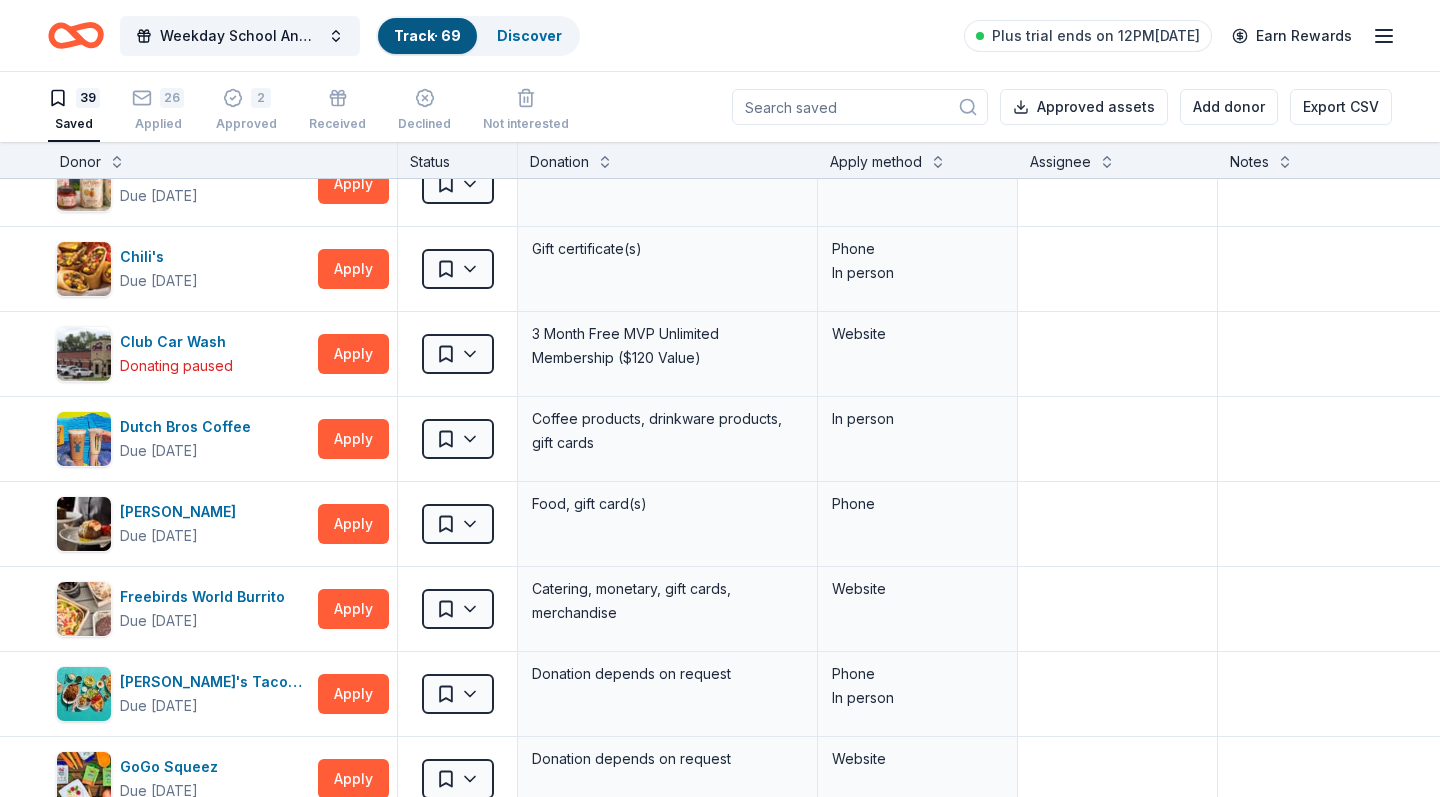 click on "Apply method" at bounding box center (876, 162) 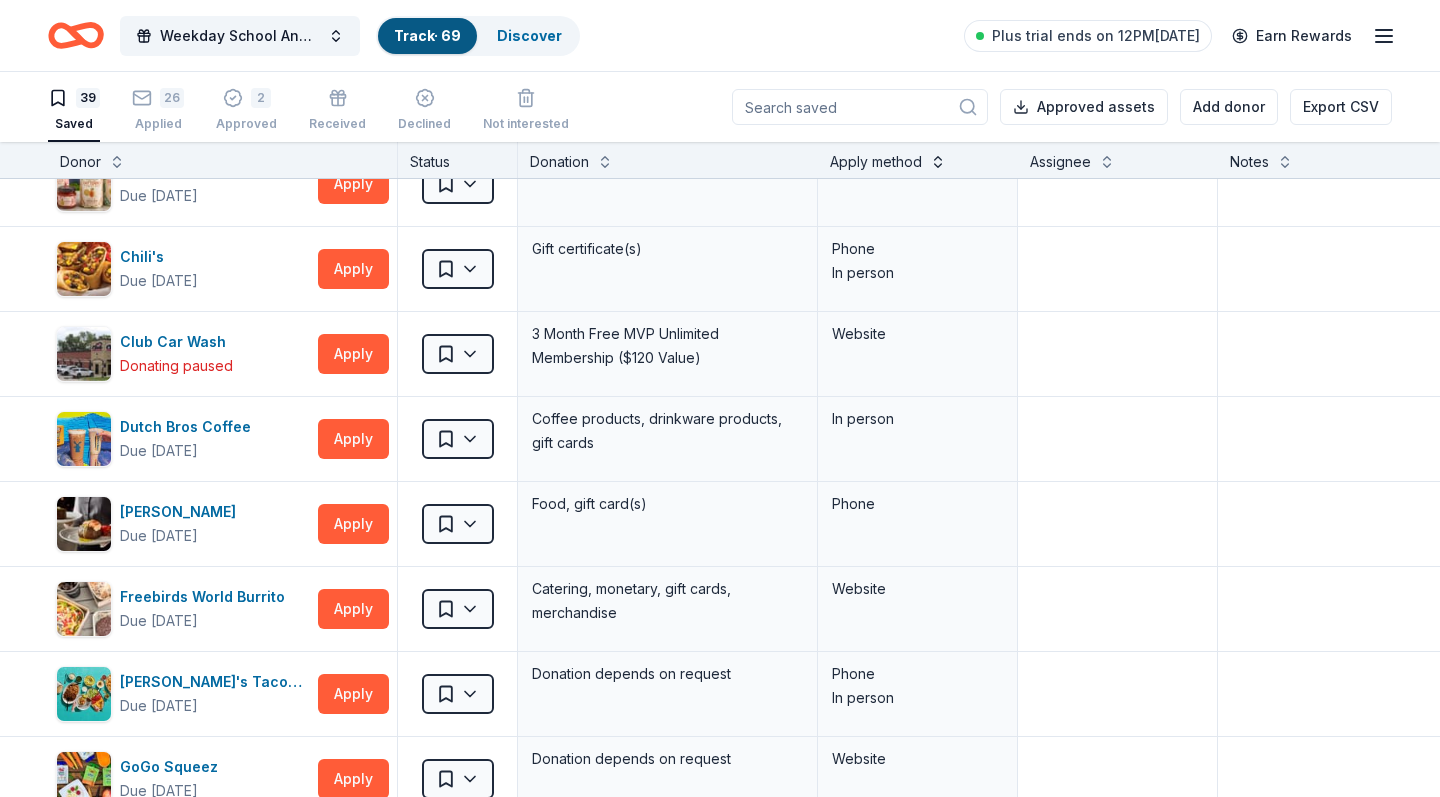 click at bounding box center (938, 160) 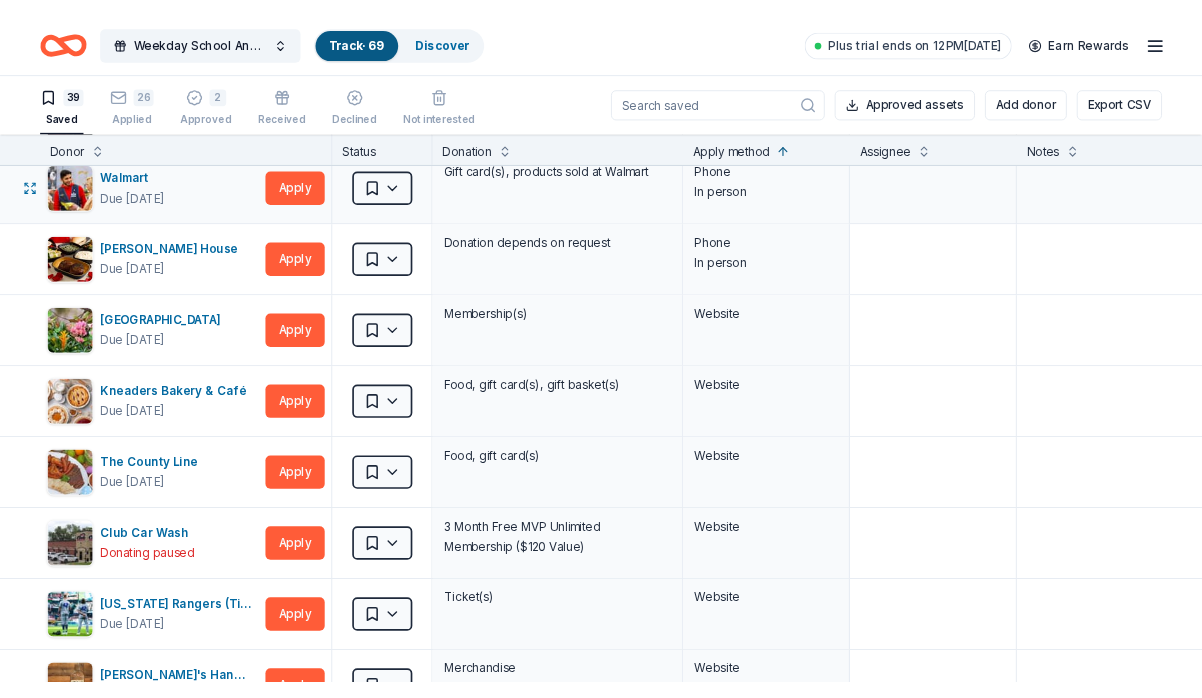 scroll, scrollTop: 1127, scrollLeft: 0, axis: vertical 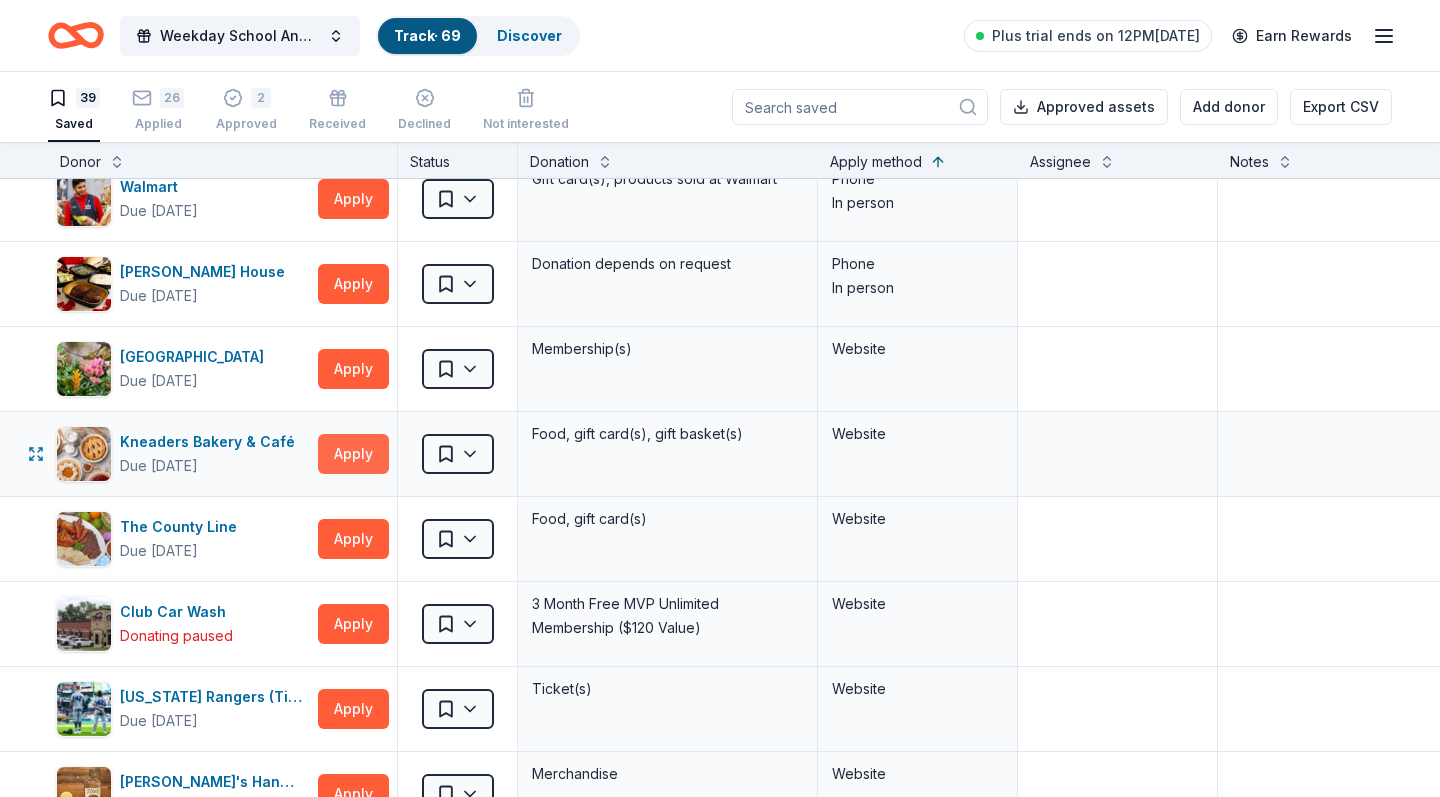click on "Apply" at bounding box center (353, 454) 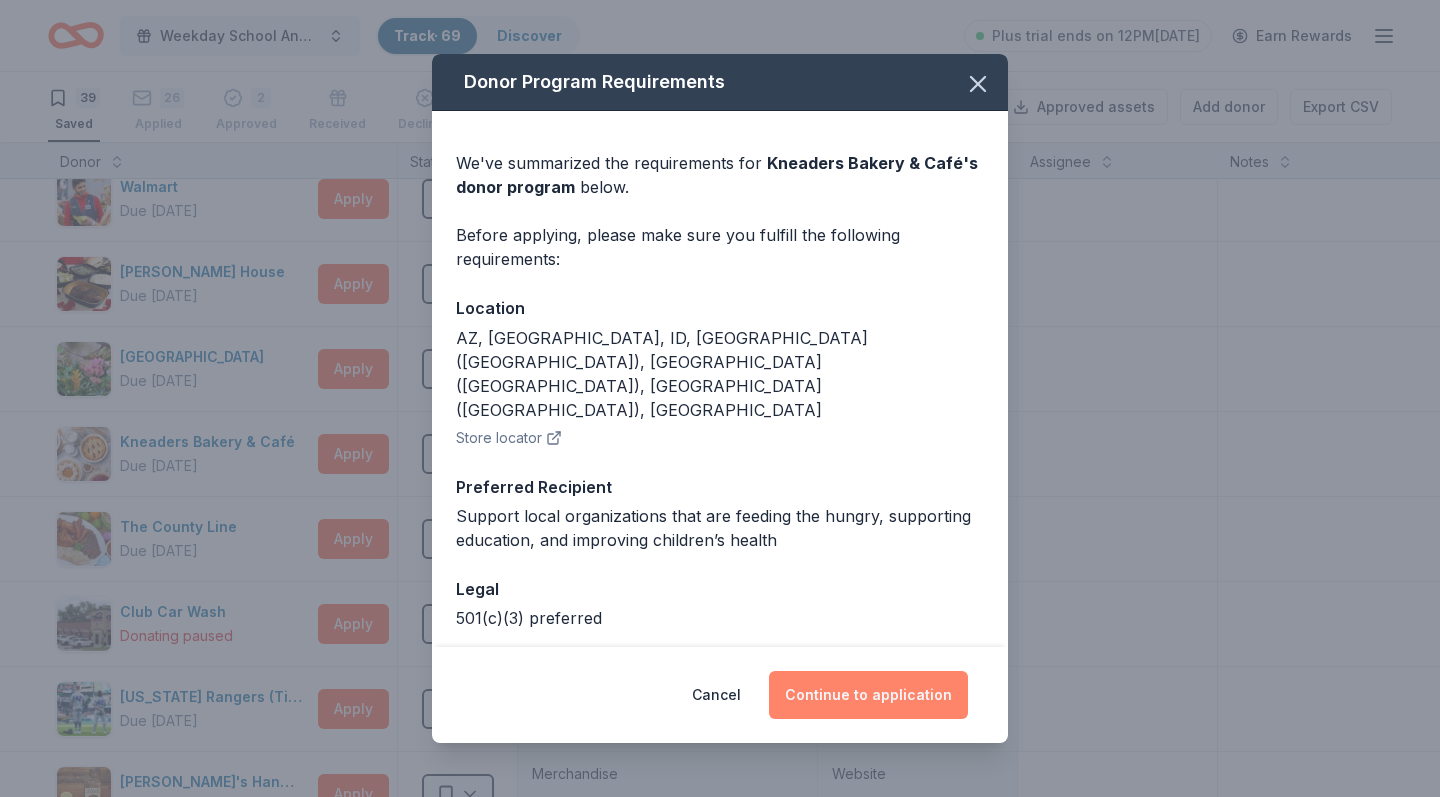 click on "Continue to application" at bounding box center (868, 695) 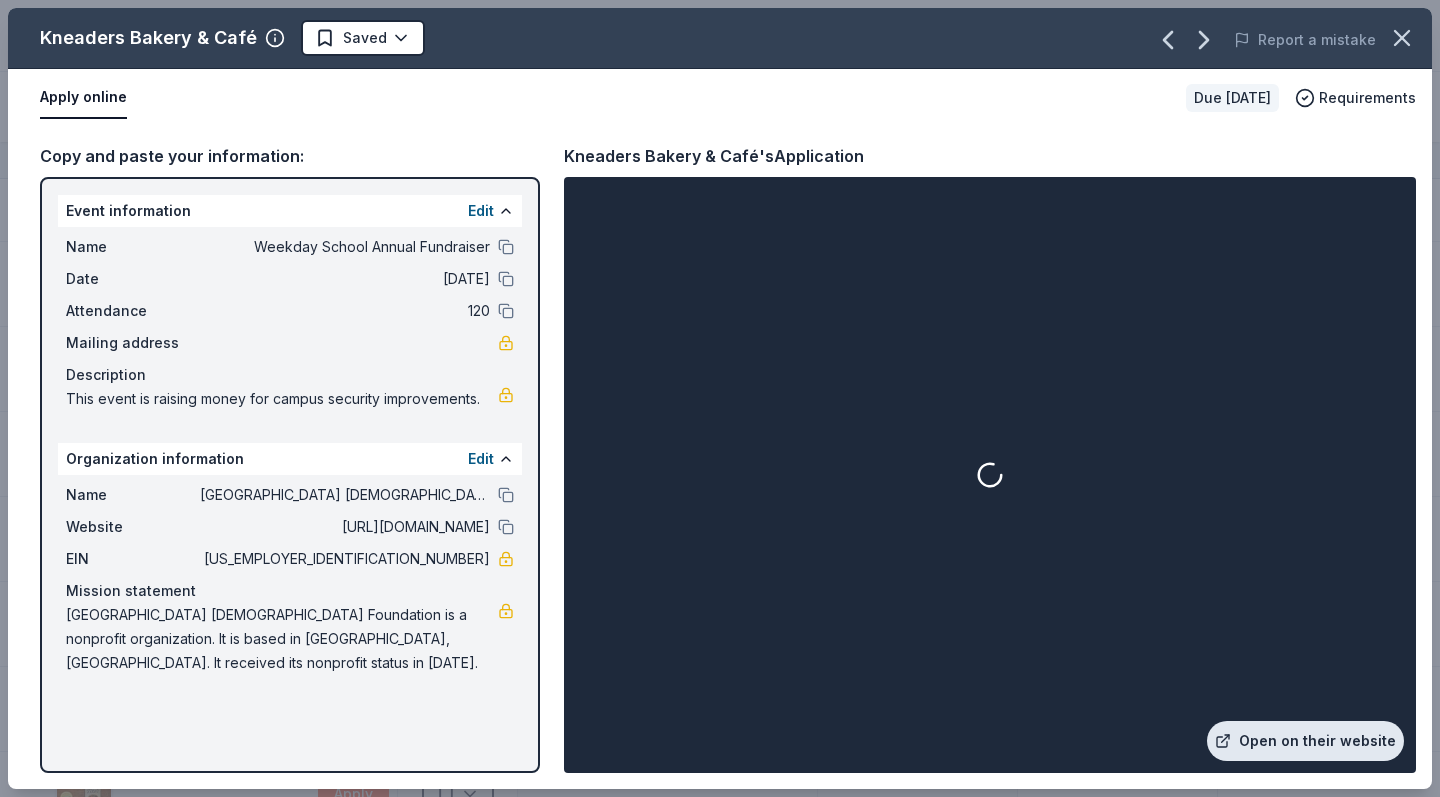 click on "Open on their website" at bounding box center [1305, 741] 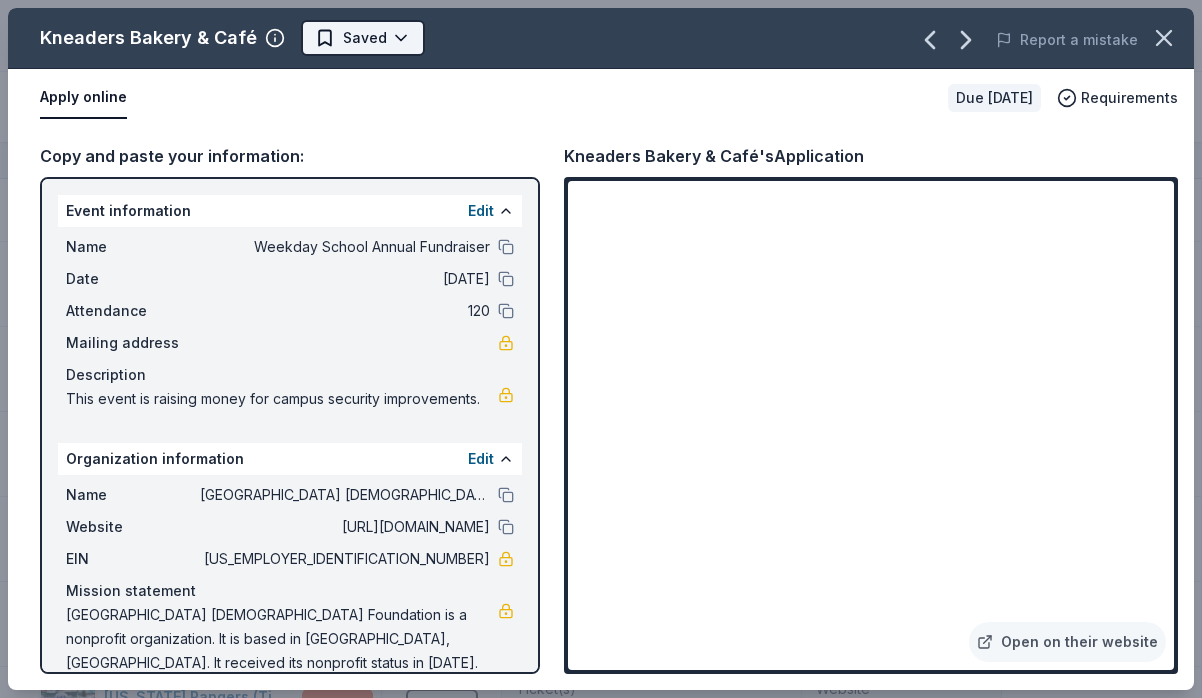 click on "Weekday School Annual Fundraiser Track  · 69 Discover Plus trial ends on 12PM[DATE] Earn Rewards 39 Saved 26 Applied 2 Approved Received Declined Not interested  Approved assets Add donor Export CSV Donor Status Donation Apply method Assignee Notes Trader [PERSON_NAME]'s Due [DATE] Apply Saved Food, beverage product(s), gift card(s) In person Central Market Due [DATE] Apply Saved Gift cards, product donations In person Target Due [DATE] Apply Saved Gift cards ($50-100 value, with a maximum donation of $500 per year) In person Buffalo Wild Wings Due [DATE] Apply Saved Gift certificates In person Olive Garden Due [DATE] Apply Saved Gift certificates or food In person Snooze Eatery Due [DATE] Apply Saved Food, gift card(s) In person Dutch Bros Coffee Due [DATE] Apply Saved Coffee products, drinkware products, gift cards In person [PERSON_NAME] Due [DATE] Apply Saved Food, gift card(s) Phone Chili's Due [DATE] Apply Saved Gift certificate(s) Phone In person IHOP Due [DATE]" at bounding box center [601, 349] 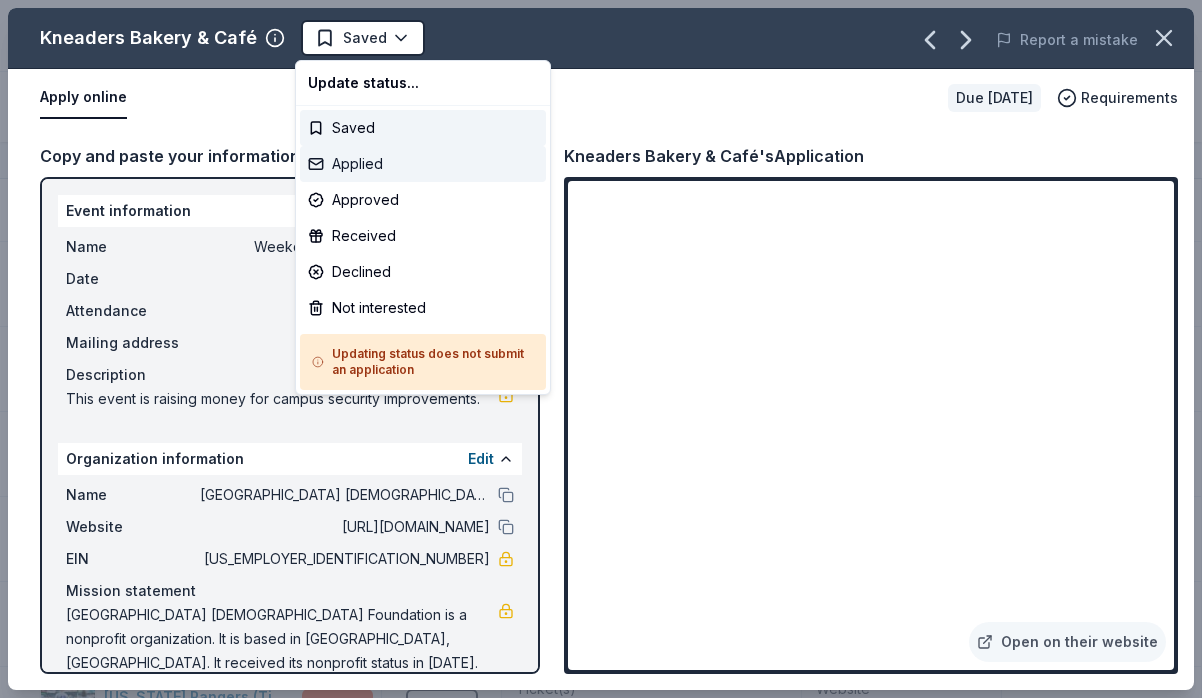 click on "Applied" at bounding box center (423, 164) 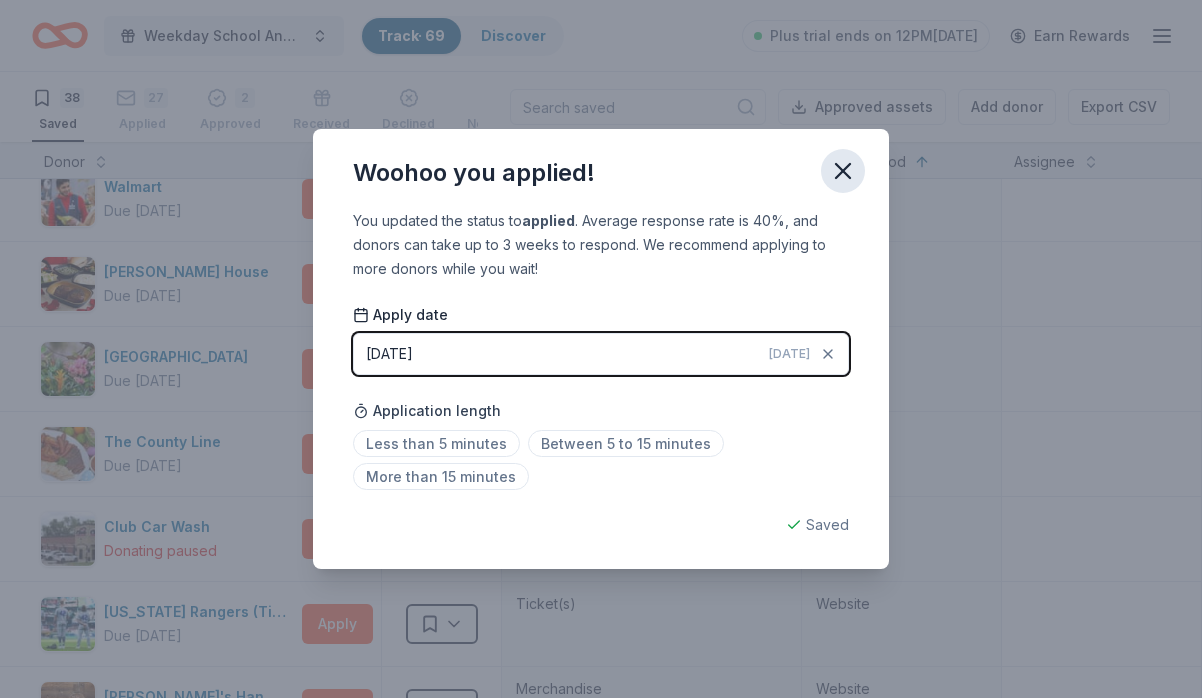 click 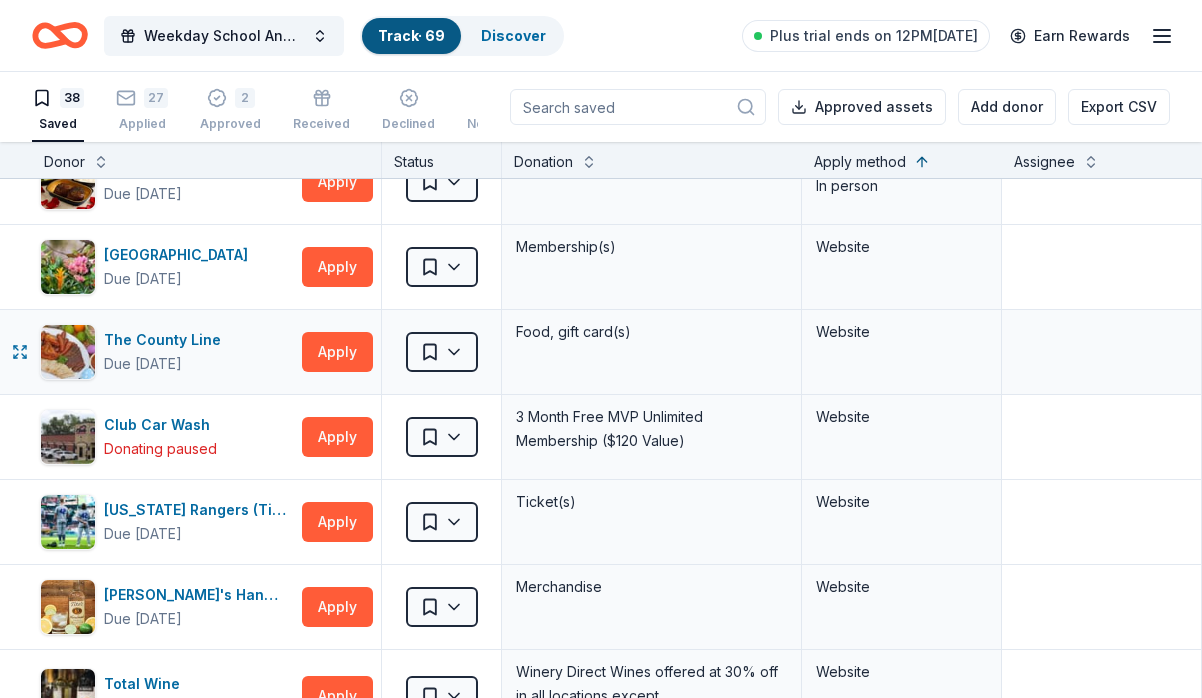 scroll, scrollTop: 1232, scrollLeft: 0, axis: vertical 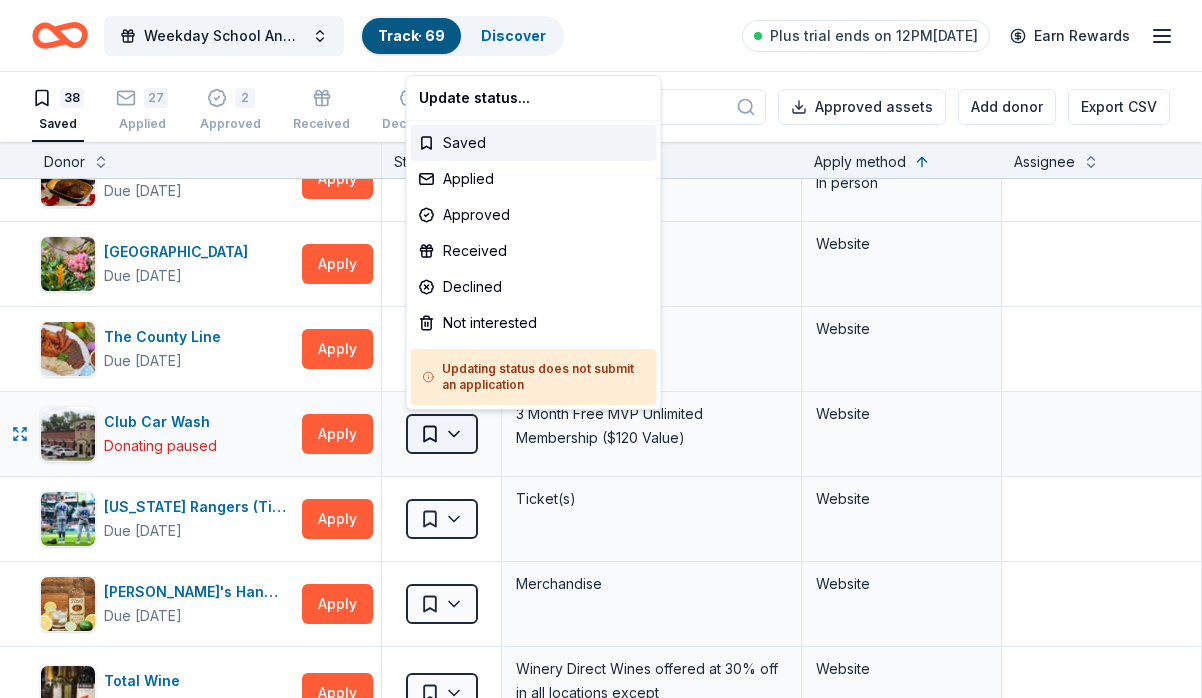 click on "Weekday School Annual Fundraiser Track  · 69 Discover Plus trial ends on 12PM[DATE] Earn Rewards 38 Saved 27 Applied 2 Approved Received Declined Not interested  Approved assets Add donor Export CSV Donor Status Donation Apply method Assignee Notes Trader [PERSON_NAME]'s Due [DATE] Apply Saved Food, beverage product(s), gift card(s) In person Central Market Due [DATE] Apply Saved Gift cards, product donations In person Target Due [DATE] Apply Saved Gift cards ($50-100 value, with a maximum donation of $500 per year) In person Buffalo Wild Wings Due [DATE] Apply Saved Gift certificates In person Olive Garden Due [DATE] Apply Saved Gift certificates or food In person Snooze Eatery Due [DATE] Apply Saved Food, gift card(s) In person Dutch Bros Coffee Due [DATE] Apply Saved Coffee products, drinkware products, gift cards In person [PERSON_NAME] Due [DATE] Apply Saved Food, gift card(s) Phone Chili's Due [DATE] Apply Saved Gift certificate(s) Phone In person IHOP Due [DATE]" at bounding box center [601, 349] 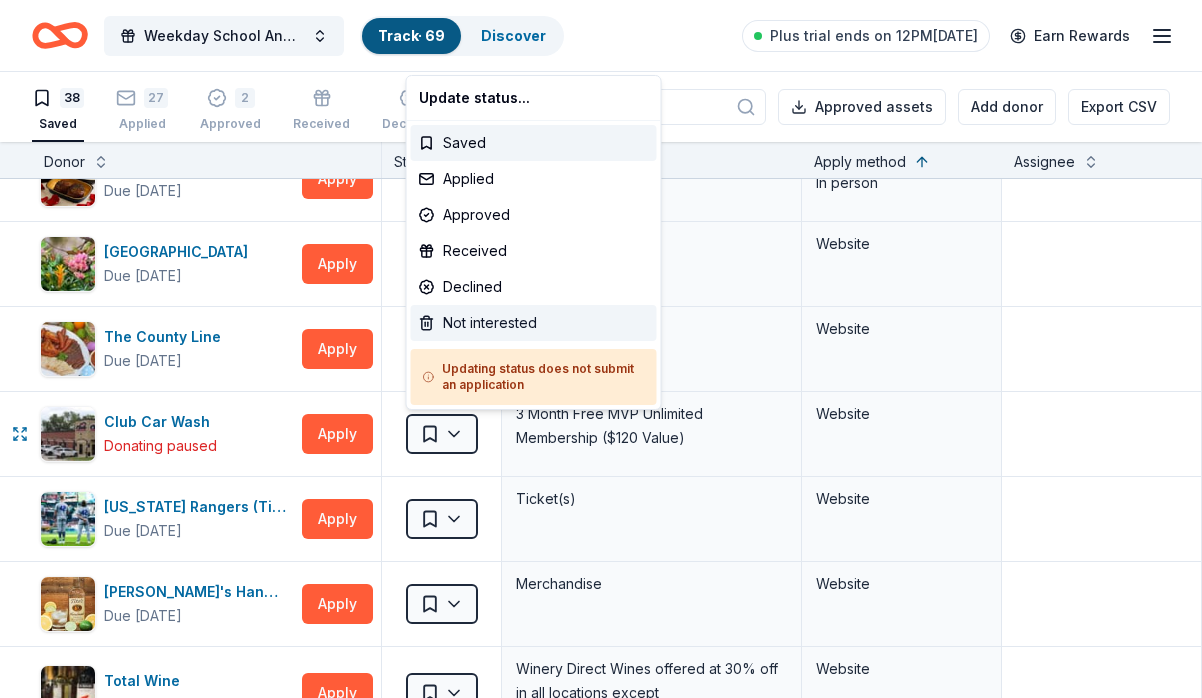 click on "Not interested" at bounding box center [534, 323] 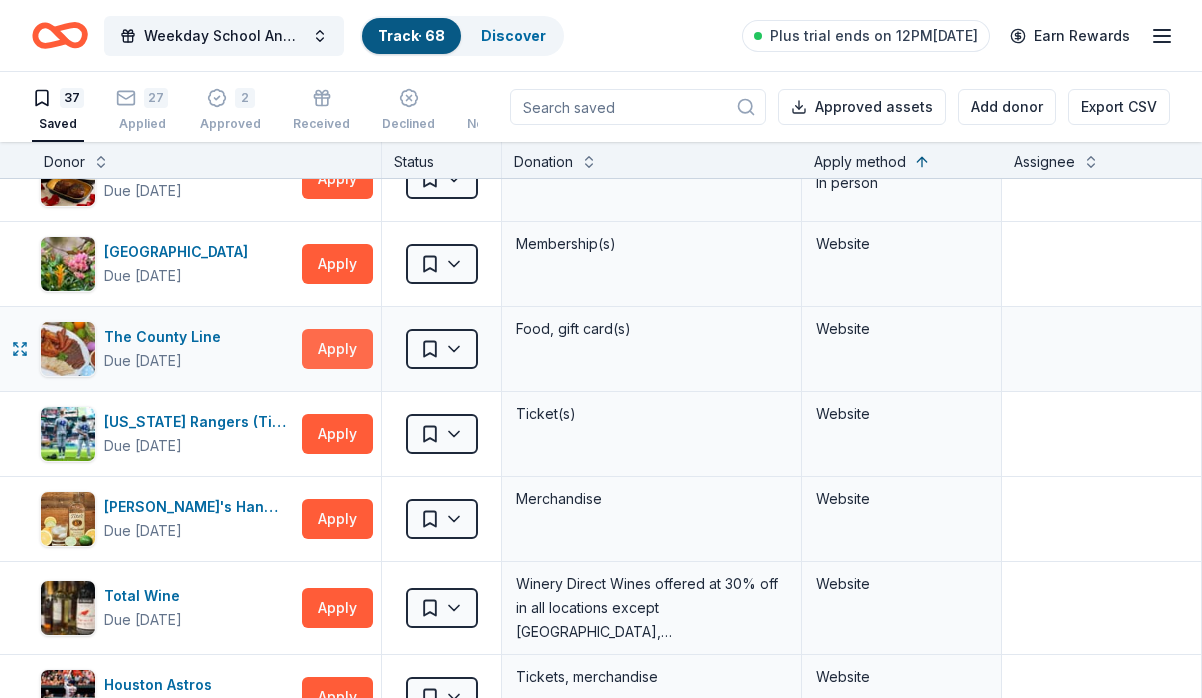 click on "Apply" at bounding box center (337, 349) 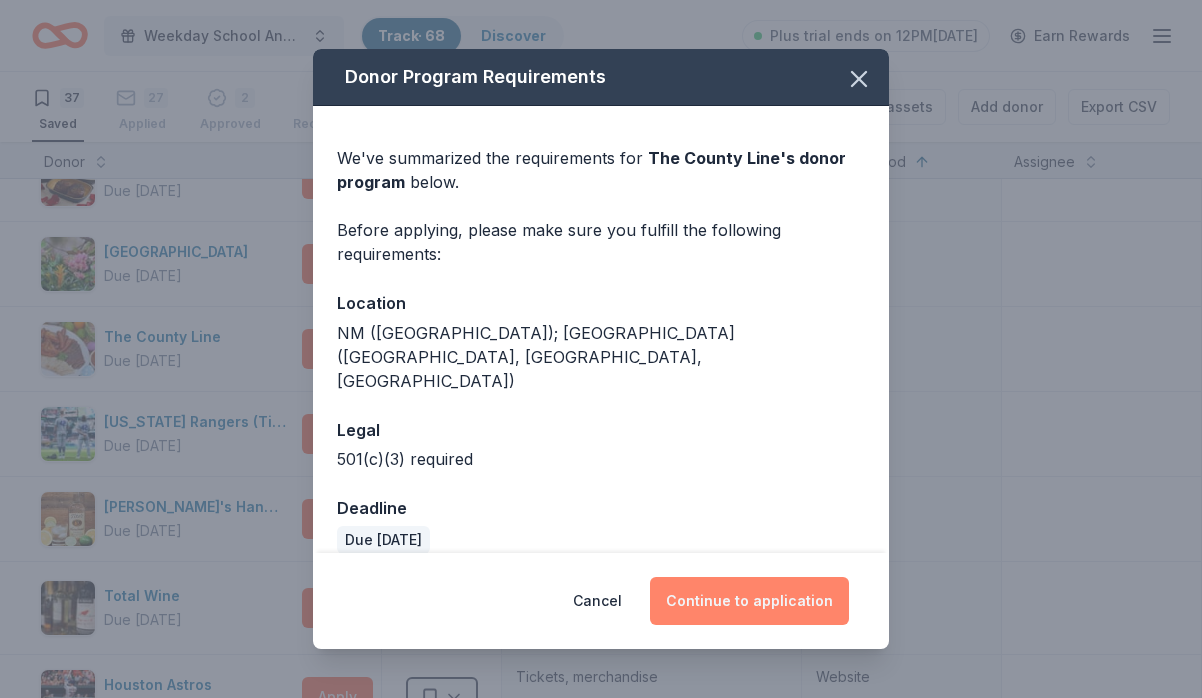 click on "Continue to application" at bounding box center (749, 601) 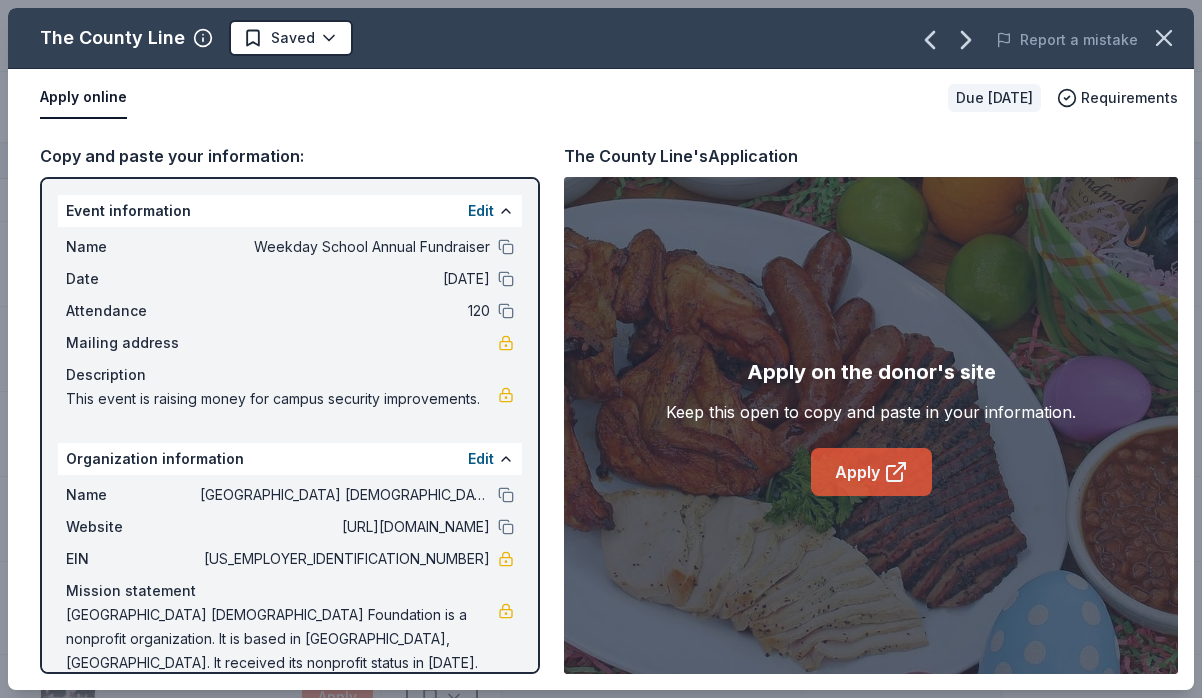 drag, startPoint x: 940, startPoint y: 468, endPoint x: 923, endPoint y: 468, distance: 17 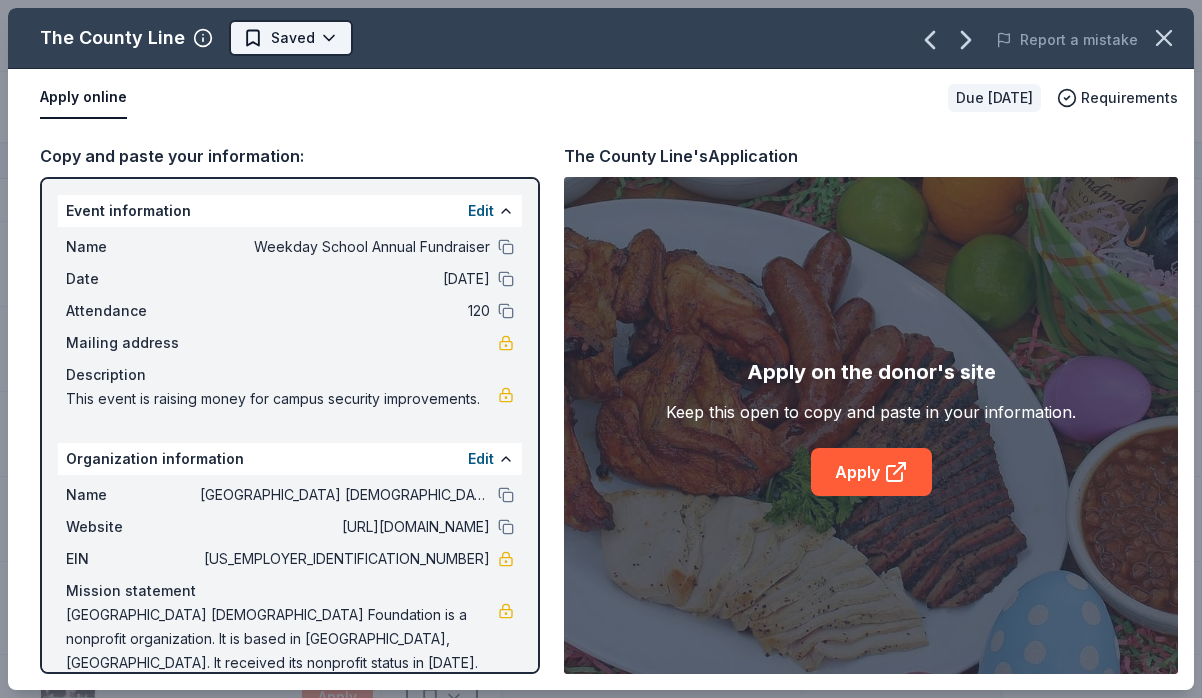 click on "Weekday School Annual Fundraiser Track  · 68 Discover Plus trial ends on 12PM[DATE] Earn Rewards 37 Saved 27 Applied 2 Approved Received Declined Not interested  Approved assets Add donor Export CSV Donor Status Donation Apply method Assignee Notes Trader [PERSON_NAME]'s Due [DATE] Apply Saved Food, beverage product(s), gift card(s) In person Central Market Due [DATE] Apply Saved Gift cards, product donations In person Target Due [DATE] Apply Saved Gift cards ($50-100 value, with a maximum donation of $500 per year) In person Buffalo Wild Wings Due [DATE] Apply Saved Gift certificates In person Olive Garden Due [DATE] Apply Saved Gift certificates or food In person Snooze Eatery Due [DATE] Apply Saved Food, gift card(s) In person Dutch Bros Coffee Due [DATE] Apply Saved Coffee products, drinkware products, gift cards In person [PERSON_NAME] Due [DATE] Apply Saved Food, gift card(s) Phone Chili's Due [DATE] Apply Saved Gift certificate(s) Phone In person IHOP Due [DATE]" at bounding box center (601, 349) 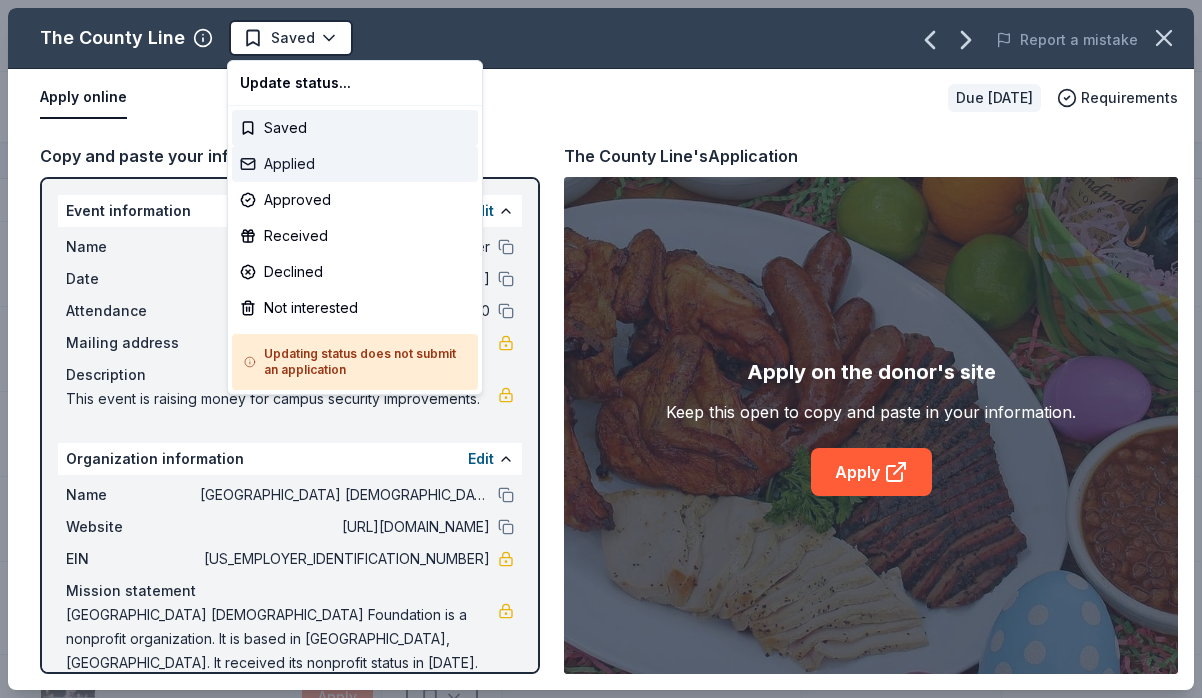 click on "Applied" at bounding box center [355, 164] 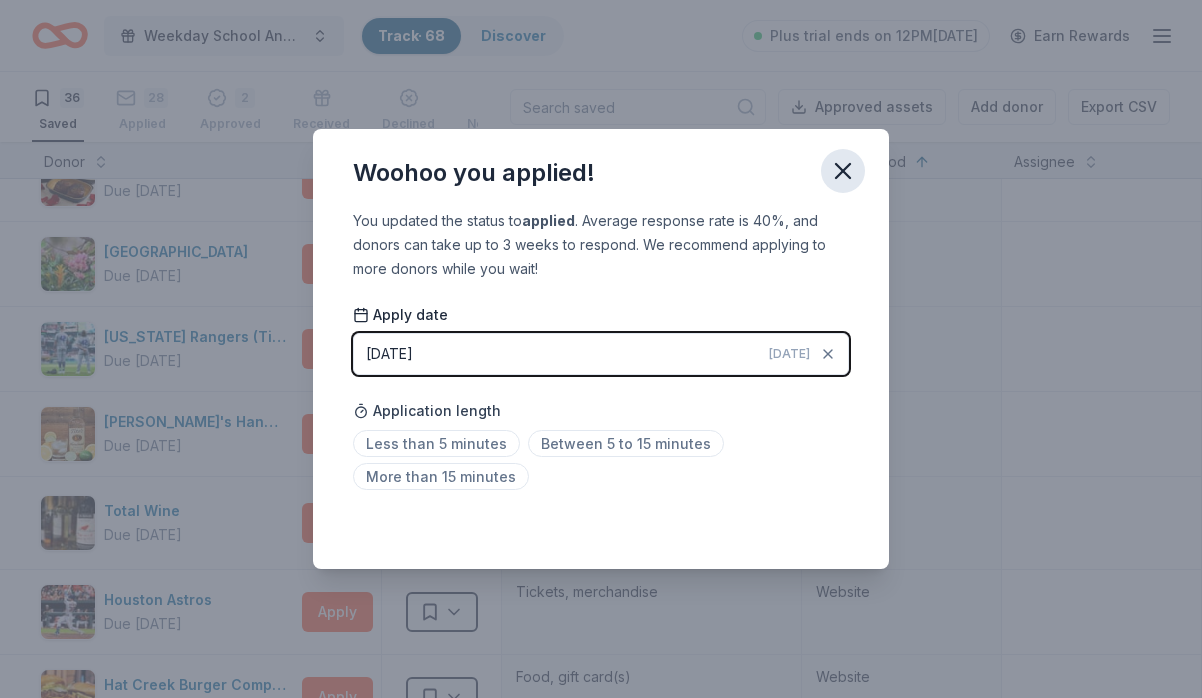 click 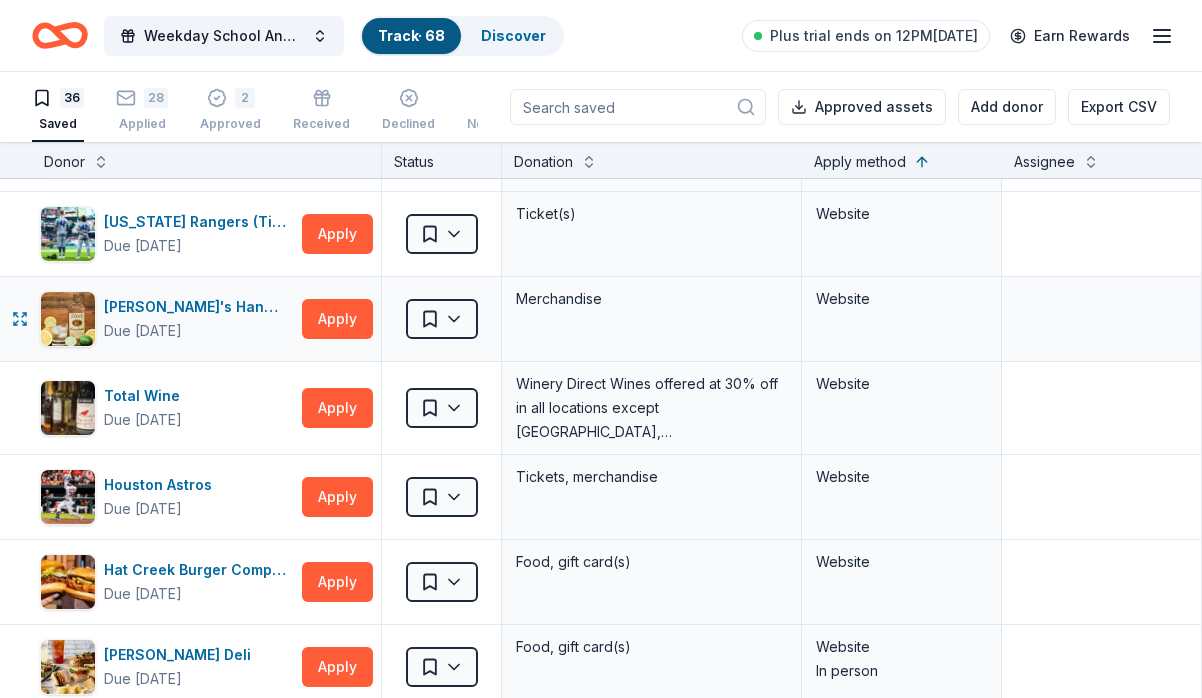 scroll, scrollTop: 1350, scrollLeft: 0, axis: vertical 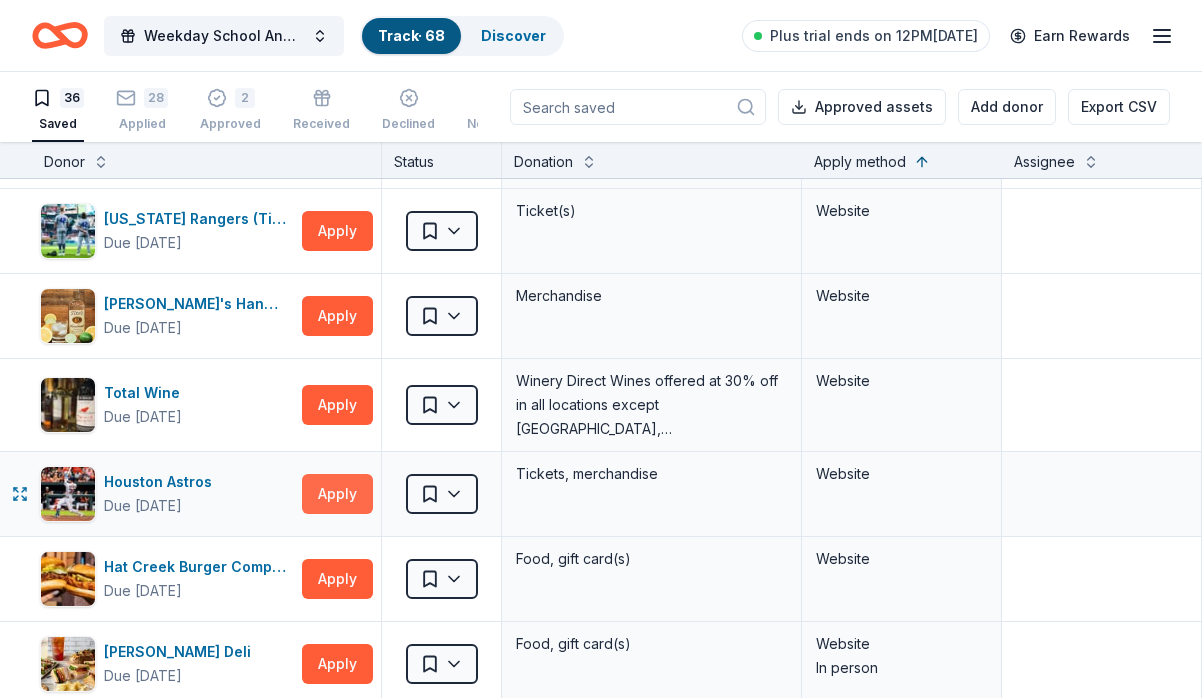 click on "Apply" at bounding box center (337, 494) 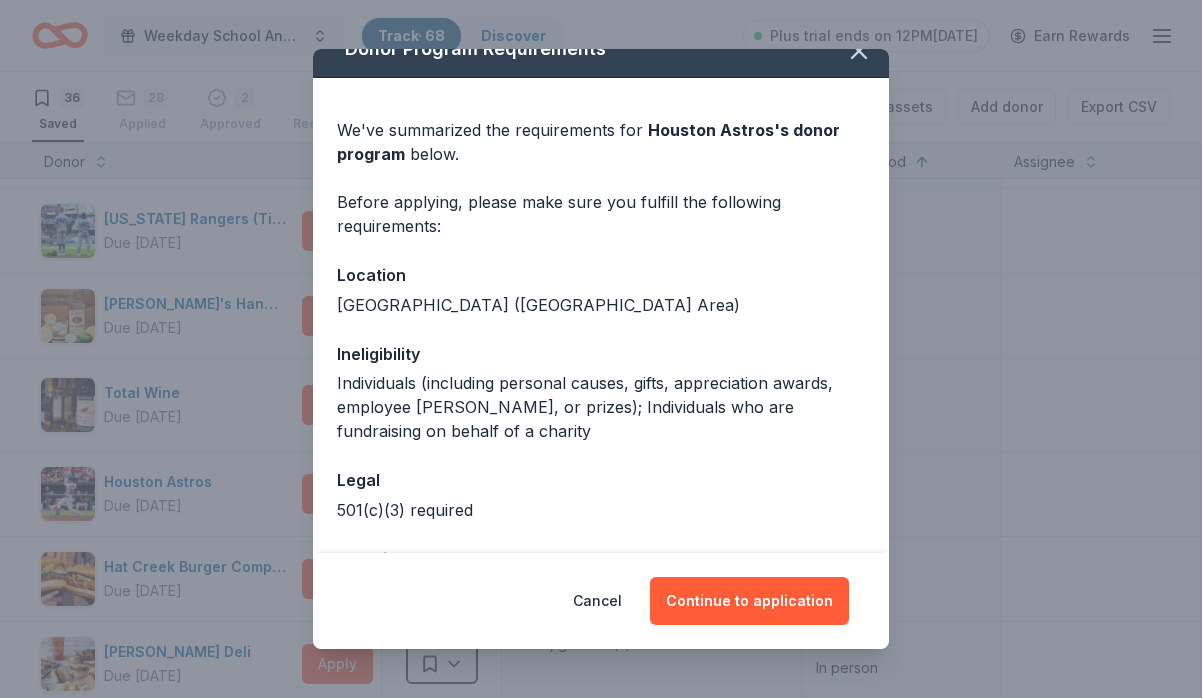 scroll, scrollTop: 29, scrollLeft: 0, axis: vertical 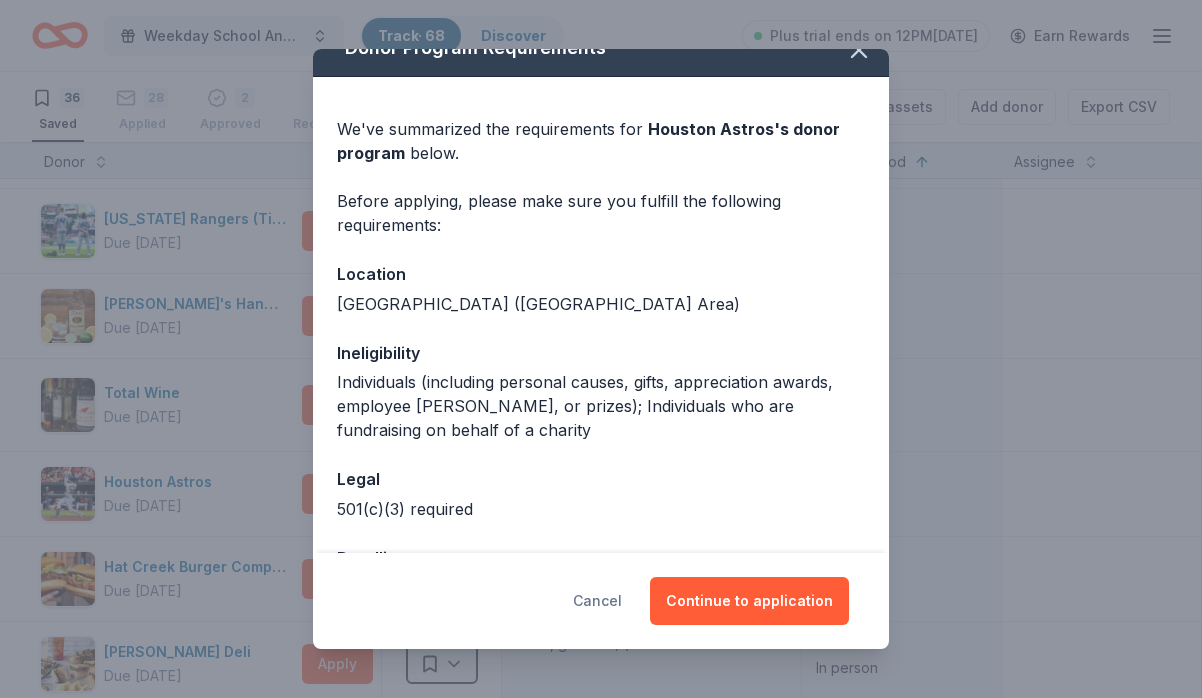 click on "Cancel" at bounding box center [597, 601] 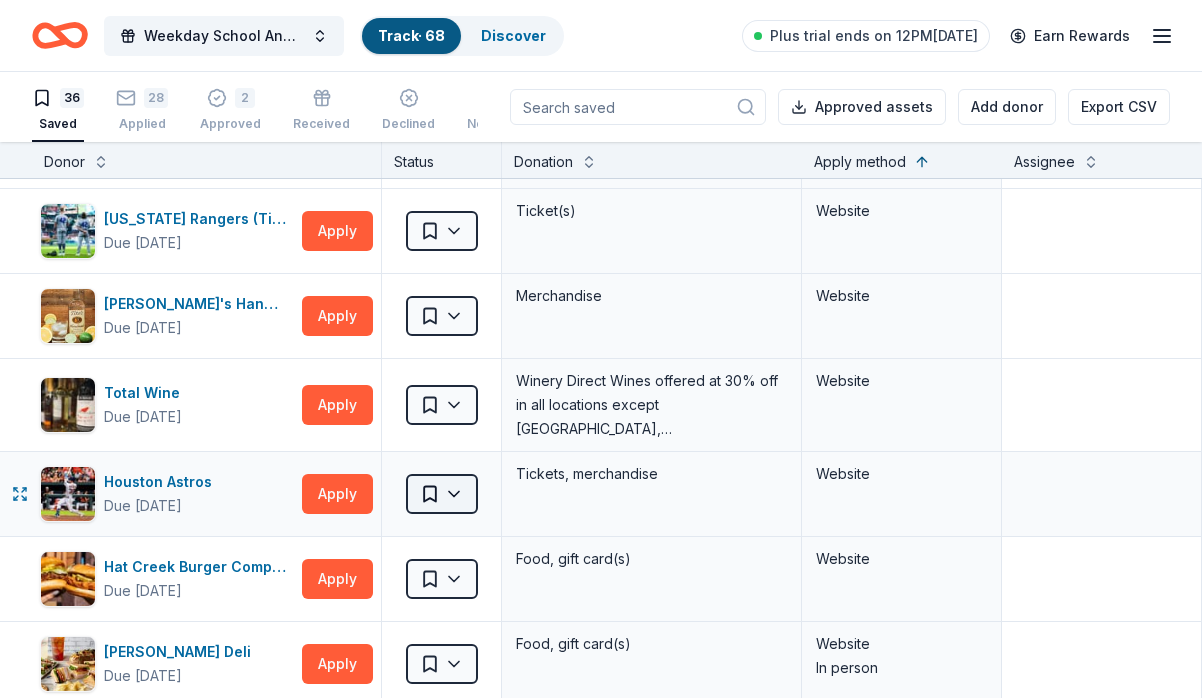 click on "Weekday School Annual Fundraiser Track  · 68 Discover Plus trial ends on 12PM[DATE] Earn Rewards 36 Saved 28 Applied 2 Approved Received Declined Not interested  Approved assets Add donor Export CSV Donor Status Donation Apply method Assignee Notes Trader [PERSON_NAME]'s Due [DATE] Apply Saved Food, beverage product(s), gift card(s) In person Central Market Due [DATE] Apply Saved Gift cards, product donations In person Target Due [DATE] Apply Saved Gift cards ($50-100 value, with a maximum donation of $500 per year) In person Buffalo Wild Wings Due [DATE] Apply Saved Gift certificates In person Olive Garden Due [DATE] Apply Saved Gift certificates or food In person Snooze Eatery Due [DATE] Apply Saved Food, gift card(s) In person Dutch Bros Coffee Due [DATE] Apply Saved Coffee products, drinkware products, gift cards In person [PERSON_NAME] Due [DATE] Apply Saved Food, gift card(s) Phone Chili's Due [DATE] Apply Saved Gift certificate(s) Phone In person IHOP Due [DATE]" at bounding box center [601, 349] 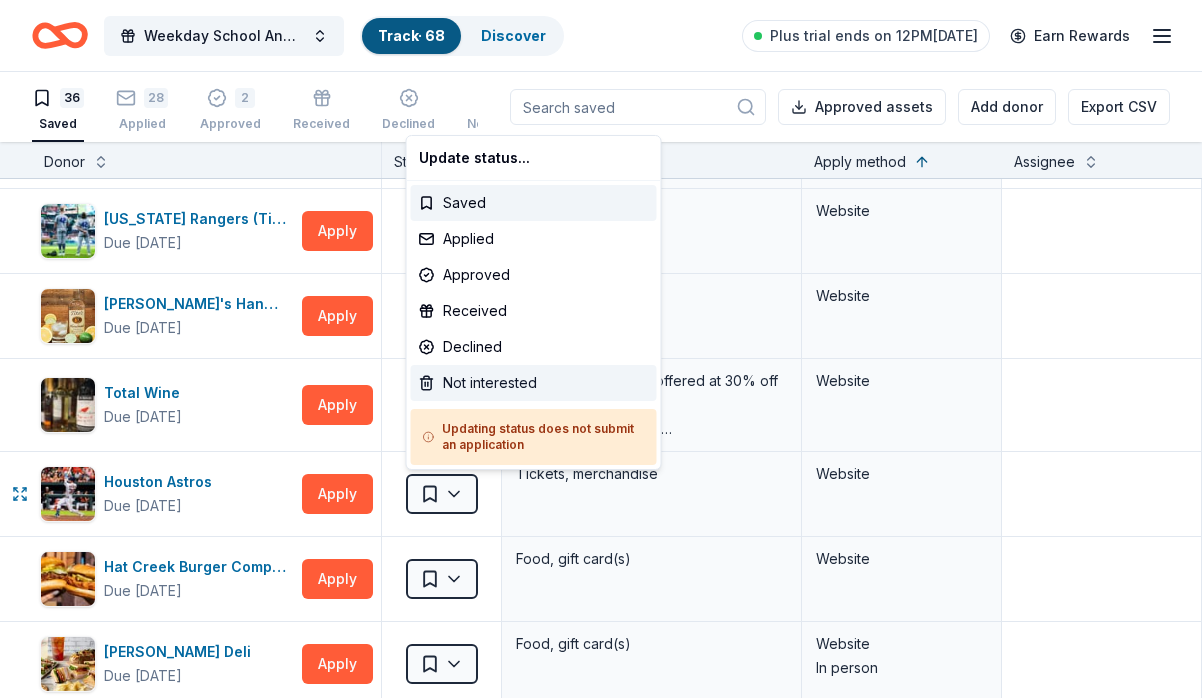 click on "Not interested" at bounding box center [534, 383] 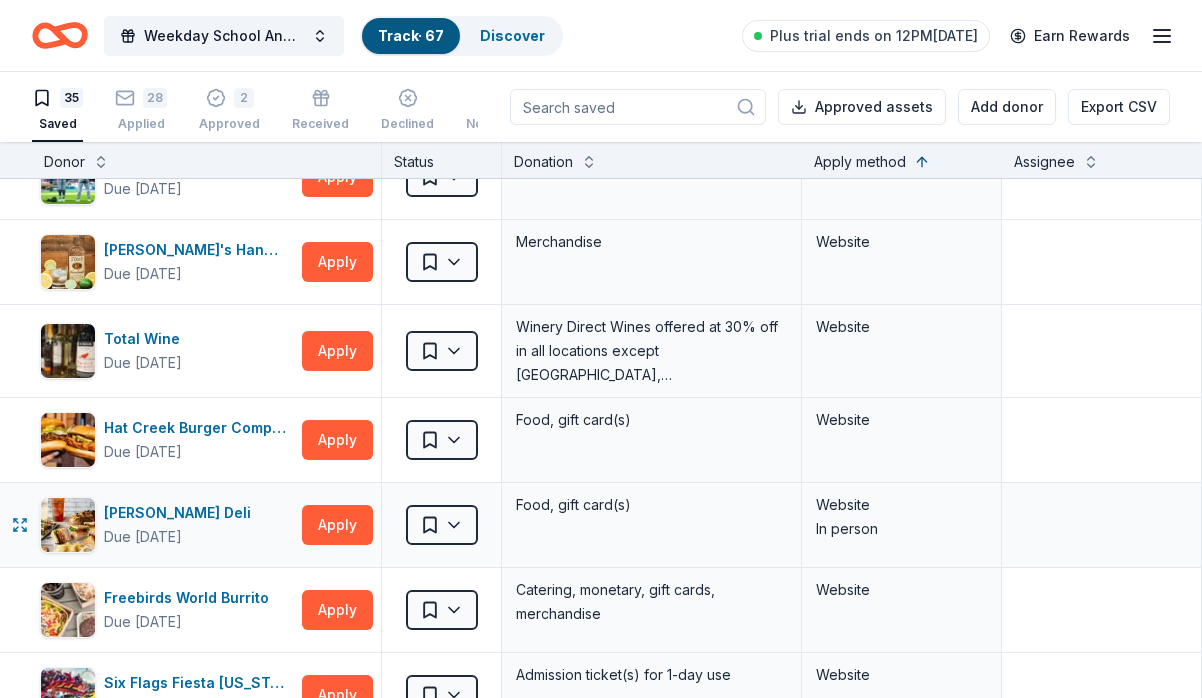 scroll, scrollTop: 1405, scrollLeft: 0, axis: vertical 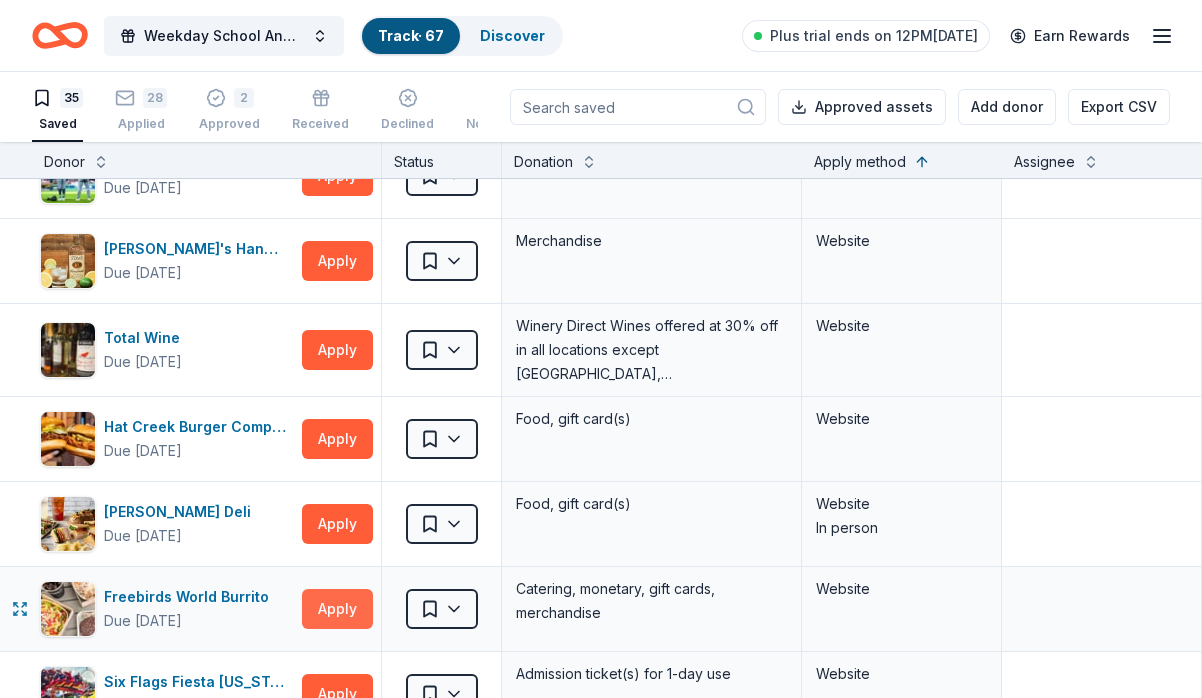 click on "Apply" at bounding box center [337, 609] 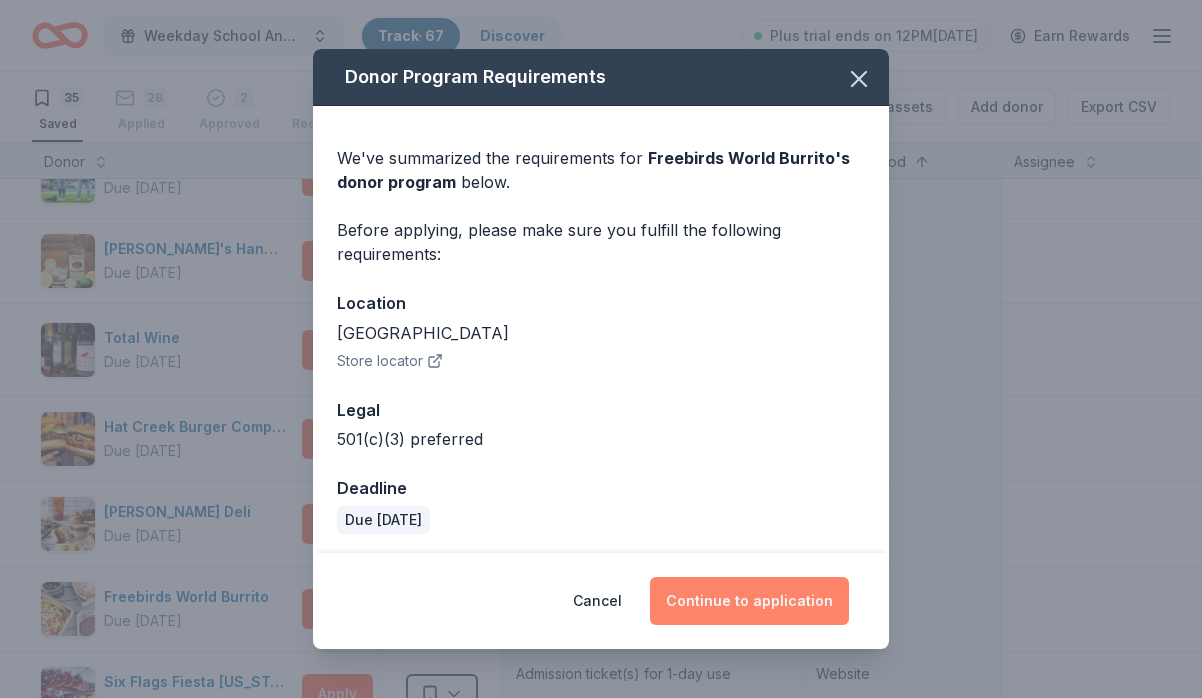 click on "Continue to application" at bounding box center (749, 601) 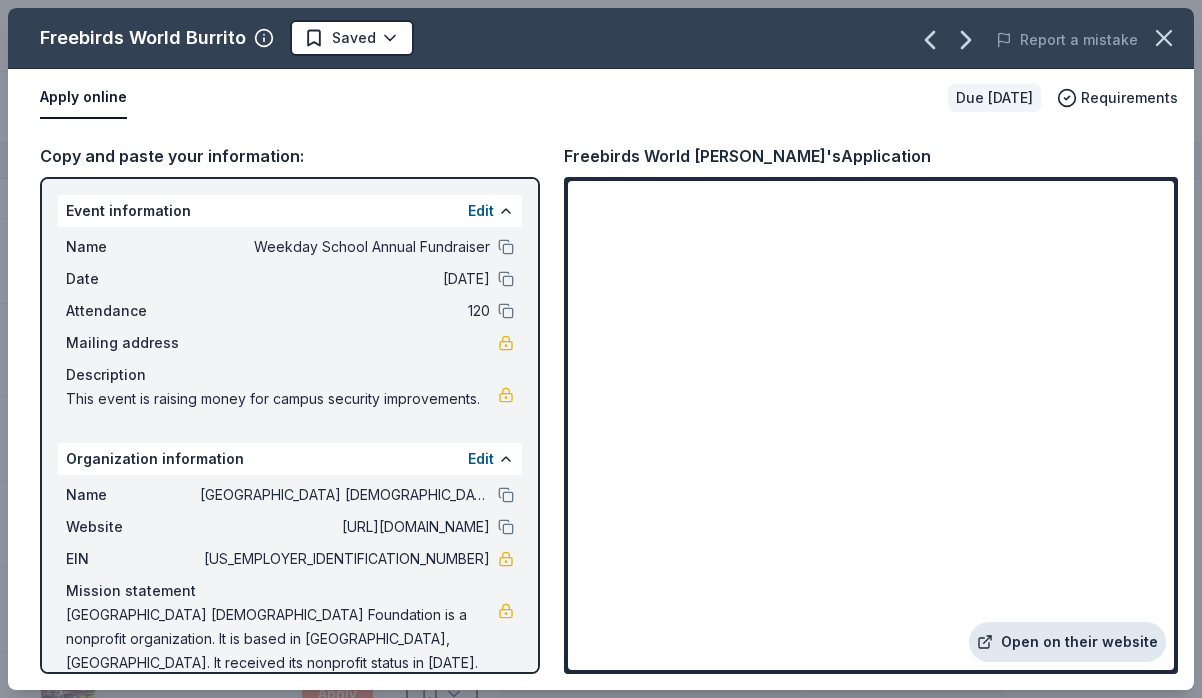click on "Open on their website" at bounding box center (1067, 642) 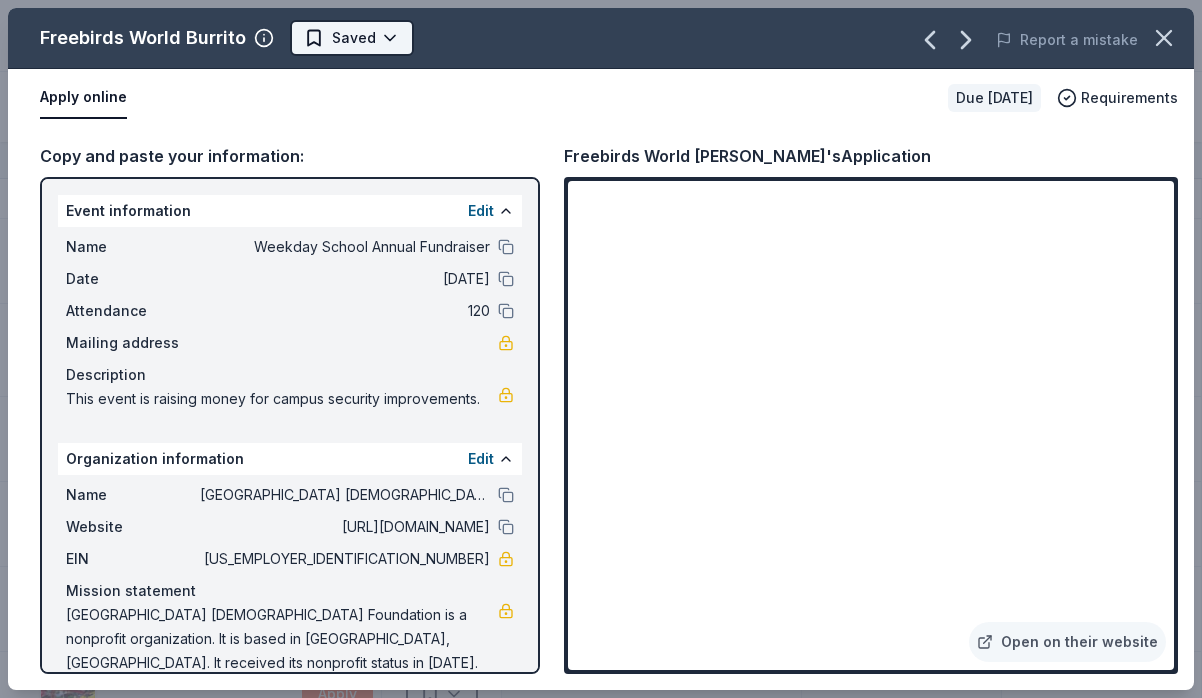 click on "Weekday School Annual Fundraiser Track  · 67 Discover Plus trial ends on 12PM[DATE] Earn Rewards 35 Saved 28 Applied 2 Approved Received Declined Not interested  Approved assets Add donor Export CSV Donor Status Donation Apply method Assignee Notes Trader [PERSON_NAME]'s Due [DATE] Apply Saved Food, beverage product(s), gift card(s) In person Central Market Due [DATE] Apply Saved Gift cards, product donations In person Target Due [DATE] Apply Saved Gift cards ($50-100 value, with a maximum donation of $500 per year) In person Buffalo Wild Wings Due [DATE] Apply Saved Gift certificates In person Olive Garden Due [DATE] Apply Saved Gift certificates or food In person Snooze Eatery Due [DATE] Apply Saved Food, gift card(s) In person Dutch Bros Coffee Due [DATE] Apply Saved Coffee products, drinkware products, gift cards In person [PERSON_NAME] Due [DATE] Apply Saved Food, gift card(s) Phone Chili's Due [DATE] Apply Saved Gift certificate(s) Phone In person IHOP Due [DATE]" at bounding box center [601, 349] 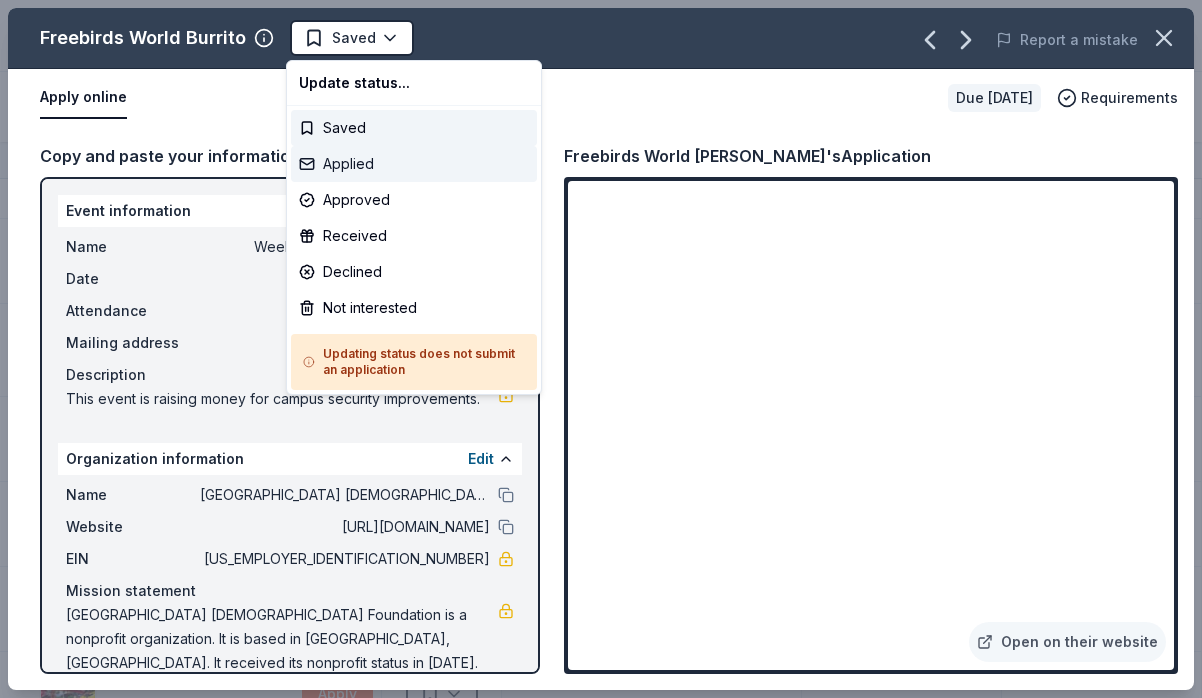 click on "Applied" at bounding box center [414, 164] 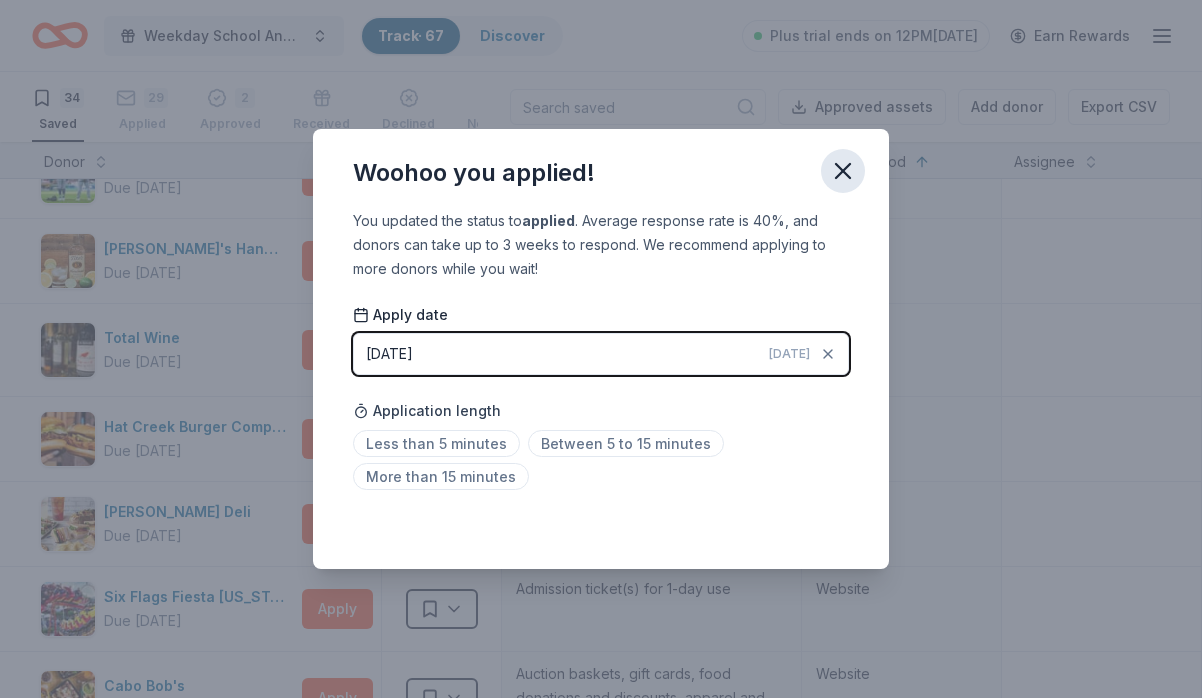 click 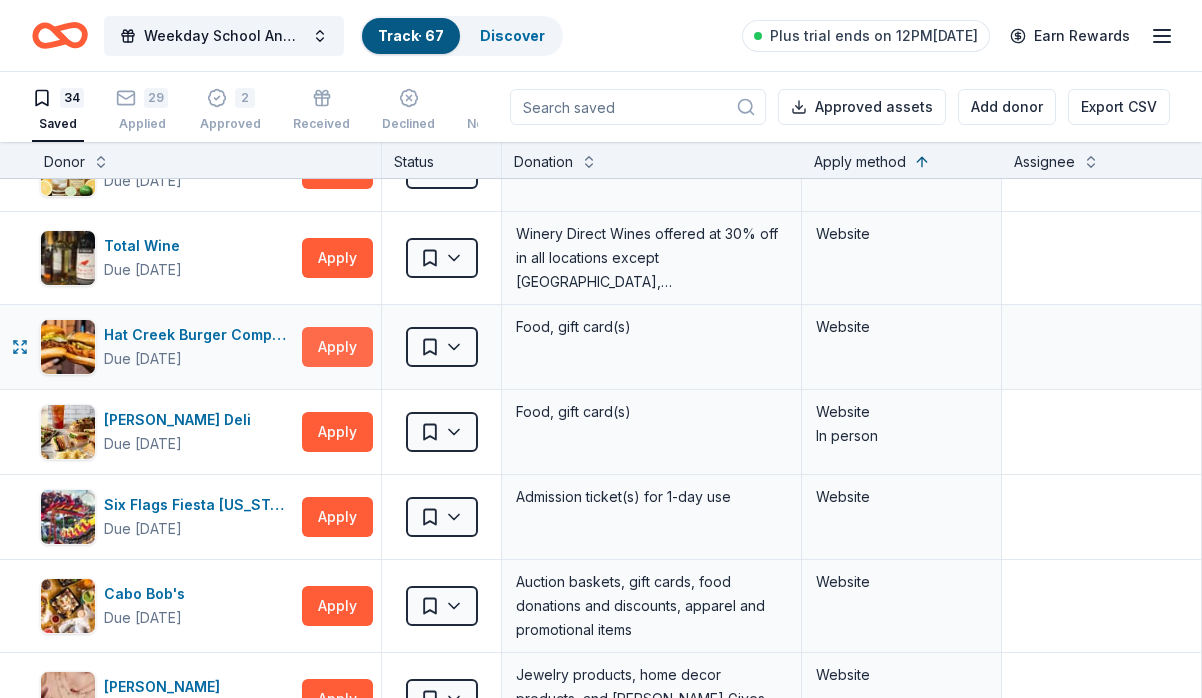 scroll, scrollTop: 1501, scrollLeft: 0, axis: vertical 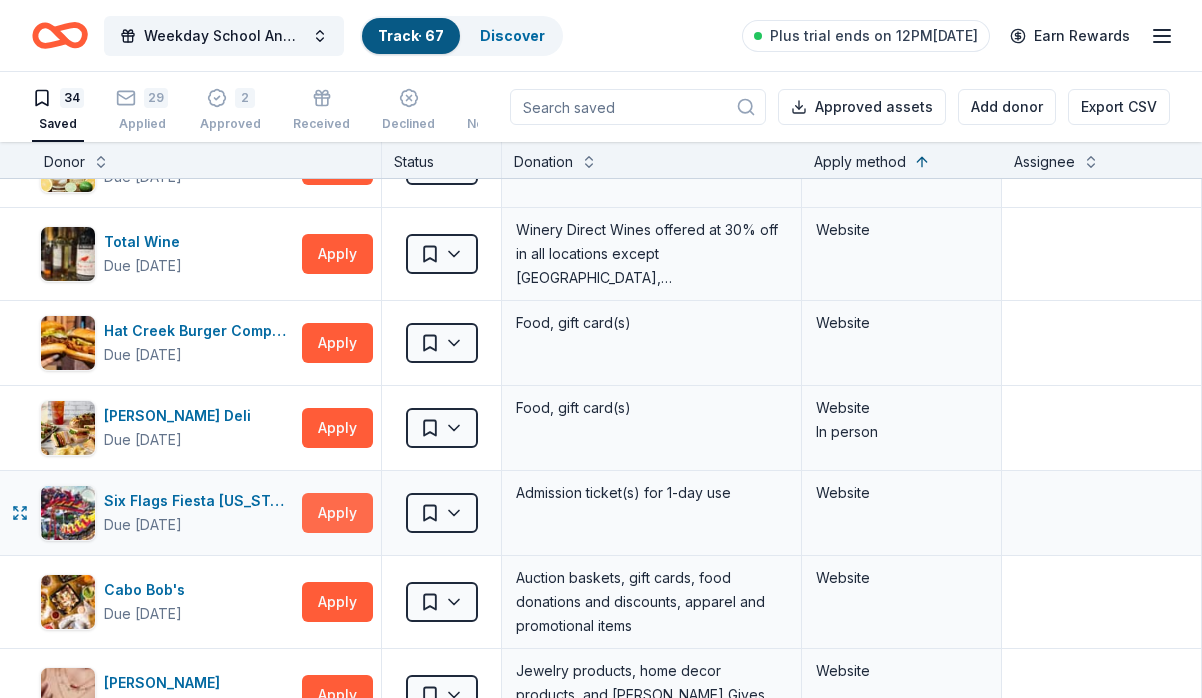 click on "Apply" at bounding box center (337, 513) 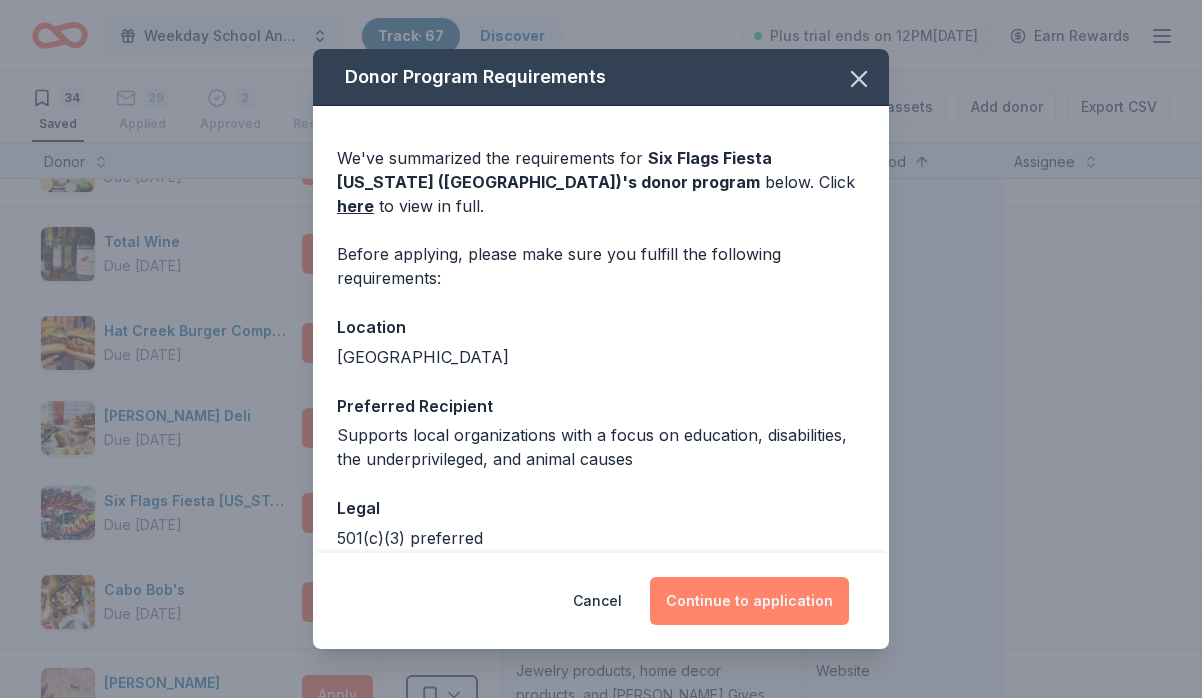 click on "Continue to application" at bounding box center [749, 601] 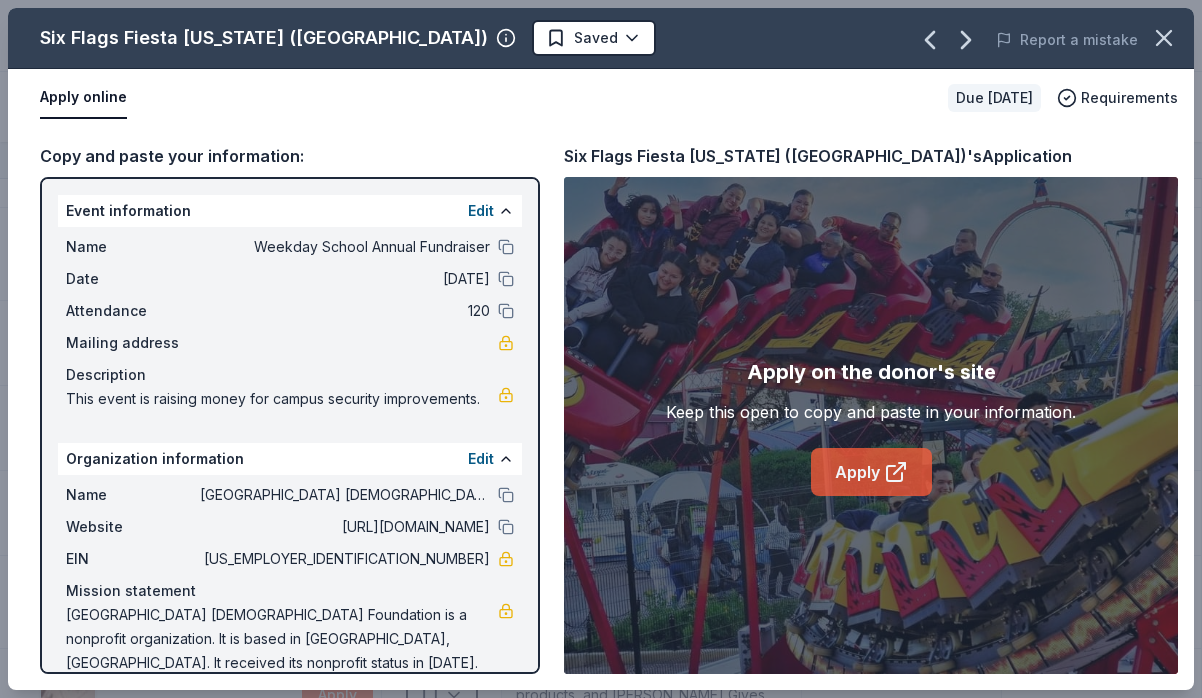 click 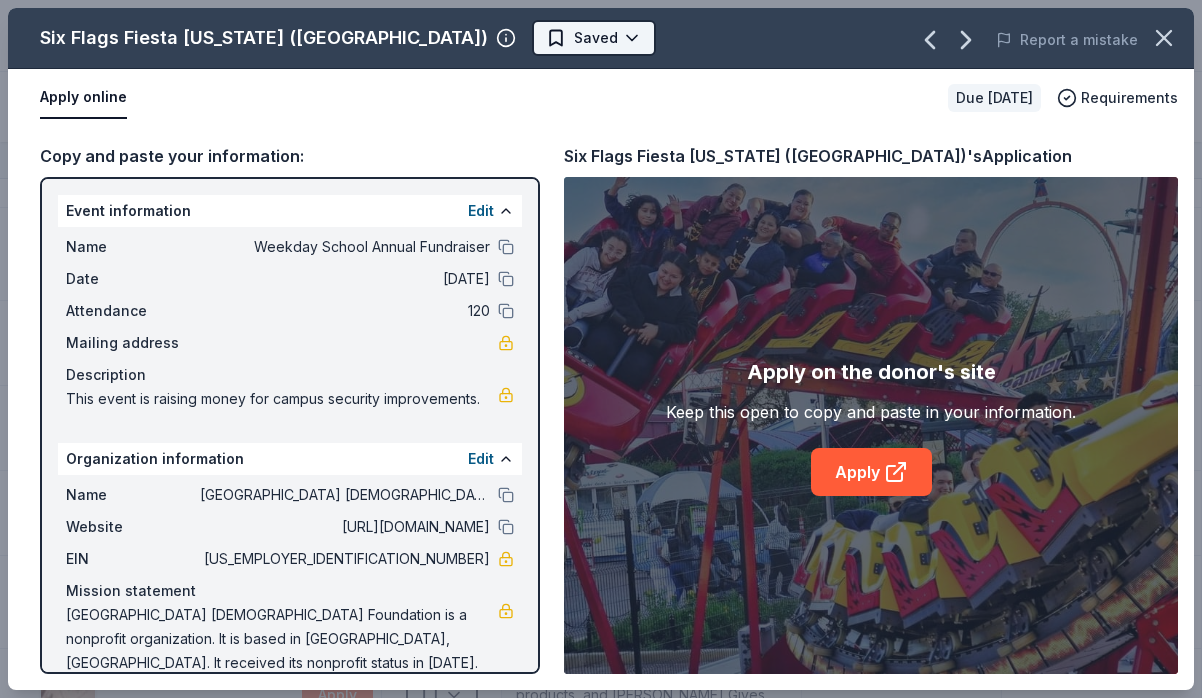 click on "Weekday School Annual Fundraiser Track  · 67 Discover Plus trial ends on 12PM[DATE] Earn Rewards 34 Saved 29 Applied 2 Approved Received Declined Not interested  Approved assets Add donor Export CSV Donor Status Donation Apply method Assignee Notes Trader [PERSON_NAME]'s Due [DATE] Apply Saved Food, beverage product(s), gift card(s) In person Central Market Due [DATE] Apply Saved Gift cards, product donations In person Target Due [DATE] Apply Saved Gift cards ($50-100 value, with a maximum donation of $500 per year) In person Buffalo Wild Wings Due [DATE] Apply Saved Gift certificates In person Olive Garden Due [DATE] Apply Saved Gift certificates or food In person Snooze Eatery Due [DATE] Apply Saved Food, gift card(s) In person Dutch Bros Coffee Due [DATE] Apply Saved Coffee products, drinkware products, gift cards In person [PERSON_NAME] Due [DATE] Apply Saved Food, gift card(s) Phone Chili's Due [DATE] Apply Saved Gift certificate(s) Phone In person IHOP Due [DATE]" at bounding box center (601, 349) 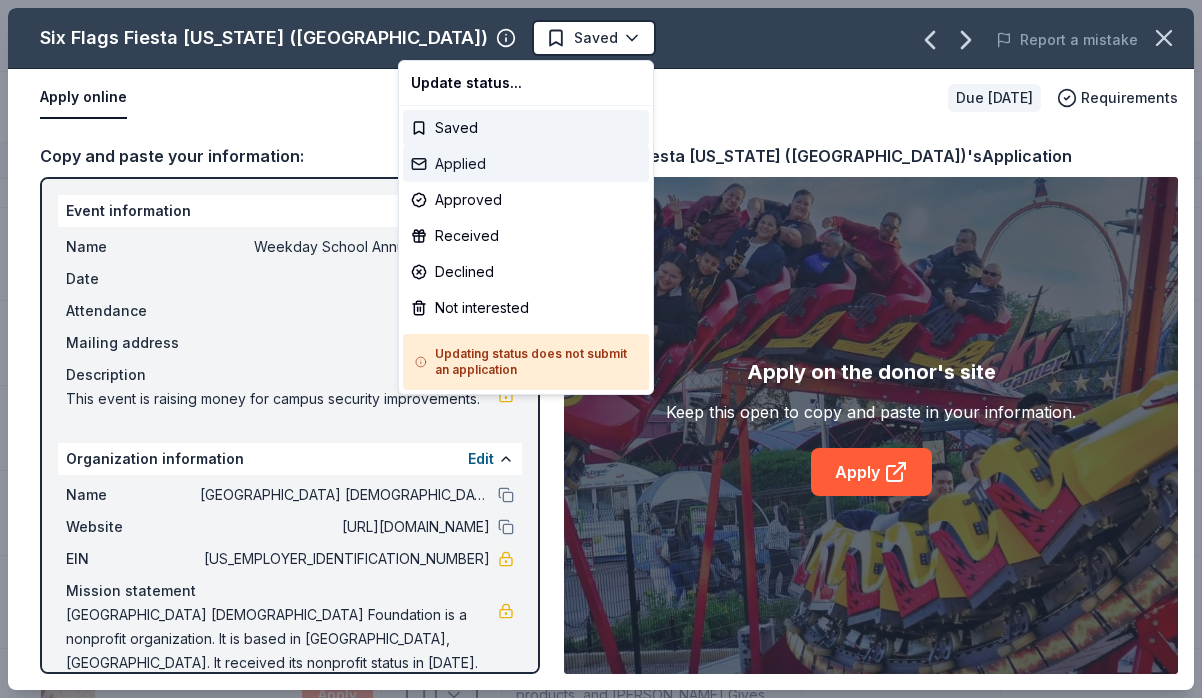 click on "Applied" at bounding box center (526, 164) 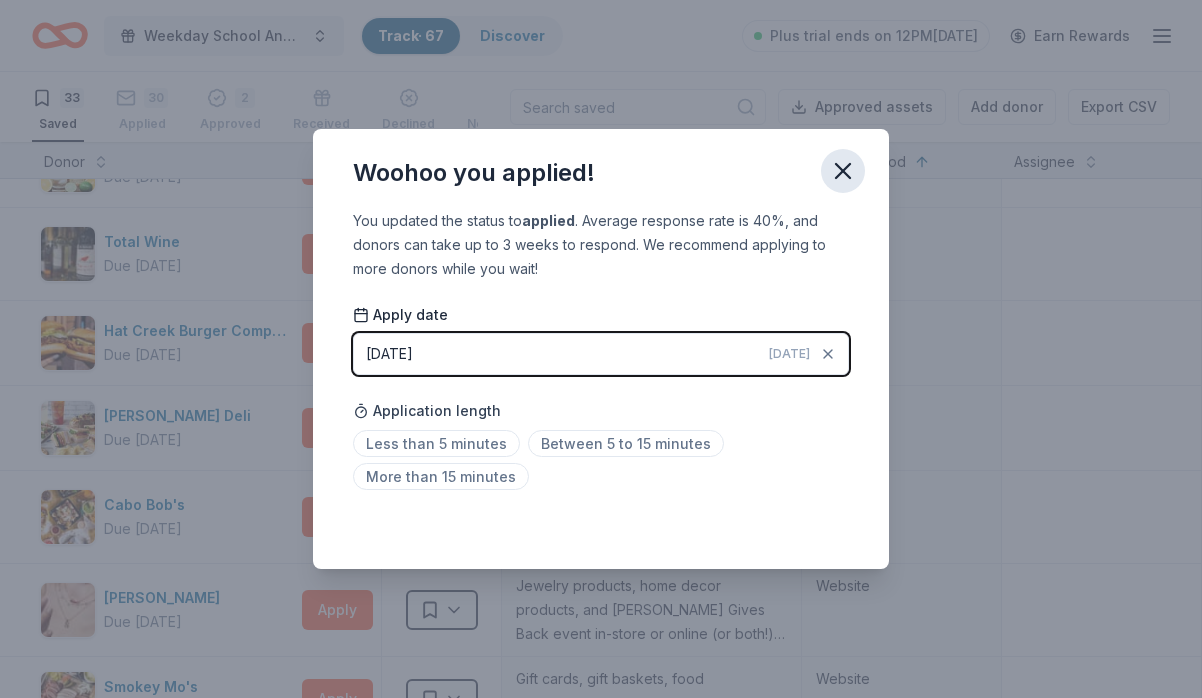 click 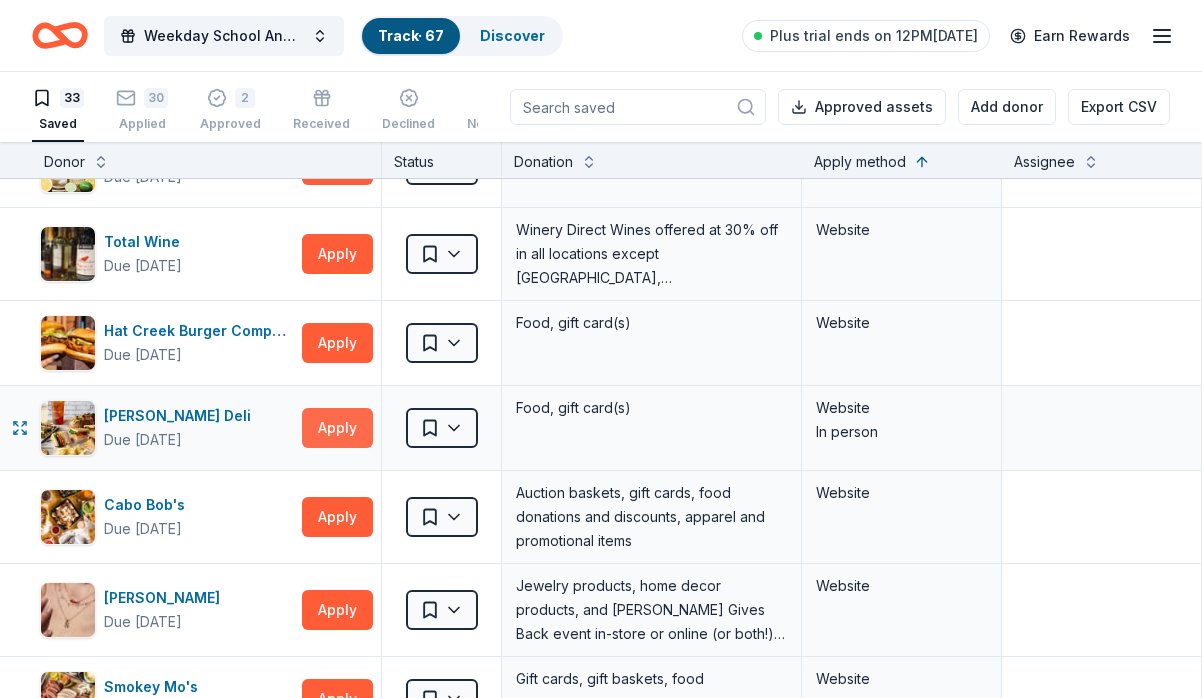 click on "Apply" at bounding box center [337, 428] 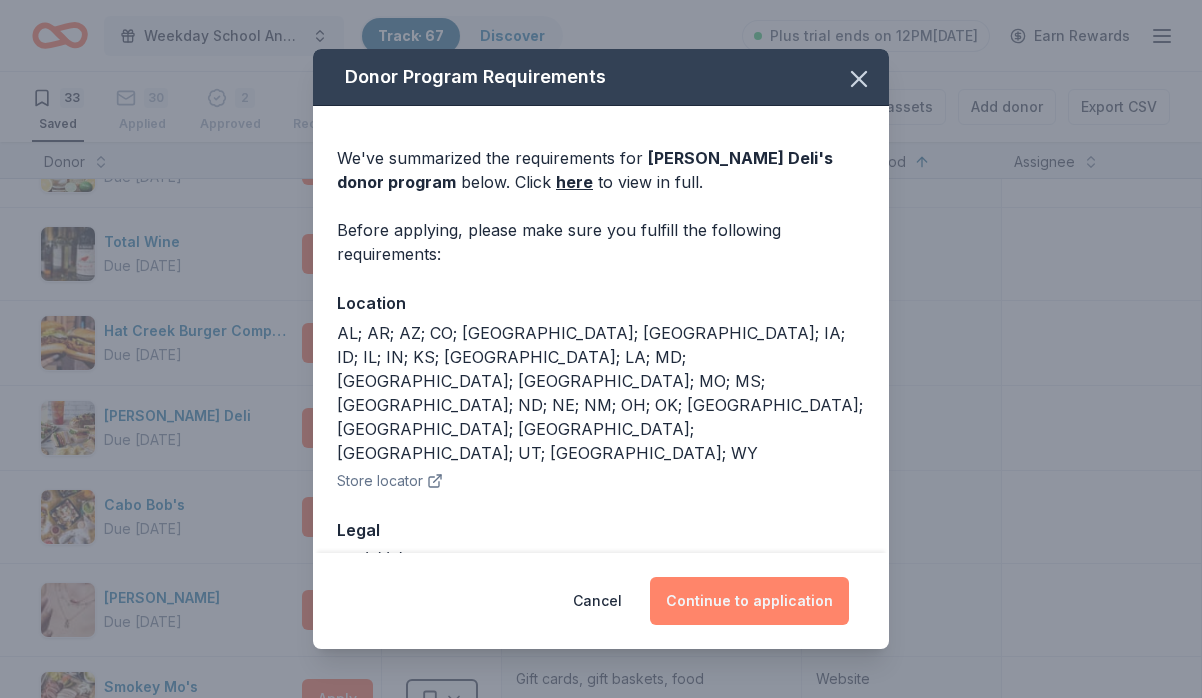 click on "Continue to application" at bounding box center [749, 601] 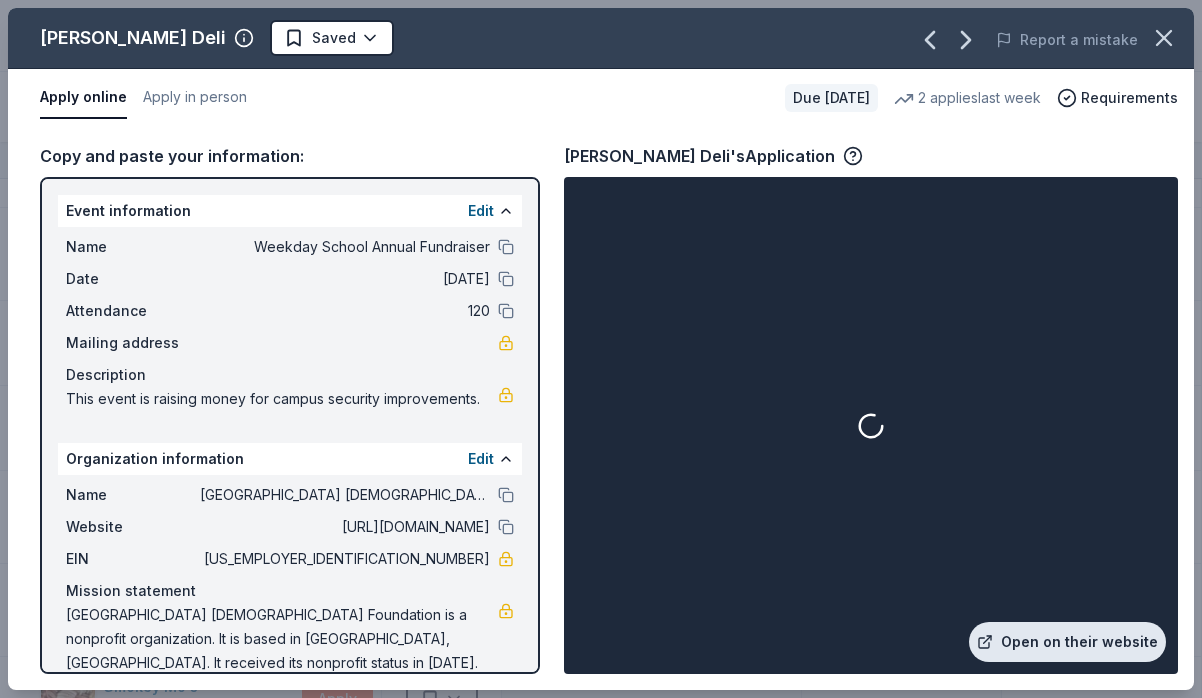 click on "Open on their website" at bounding box center [1067, 642] 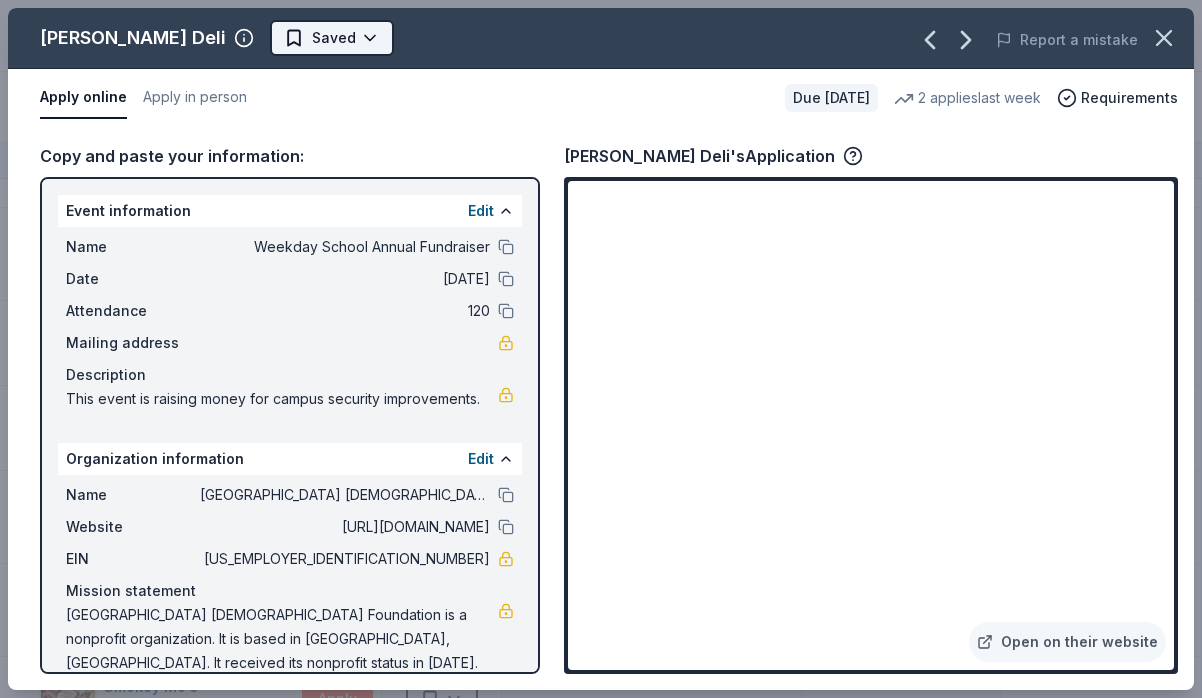 click on "Weekday School Annual Fundraiser Track  · 67 Discover Plus trial ends on 12PM[DATE] Earn Rewards 33 Saved 30 Applied 2 Approved Received Declined Not interested  Approved assets Add donor Export CSV Donor Status Donation Apply method Assignee Notes Trader [PERSON_NAME]'s Due [DATE] Apply Saved Food, beverage product(s), gift card(s) In person Central Market Due [DATE] Apply Saved Gift cards, product donations In person Target Due [DATE] Apply Saved Gift cards ($50-100 value, with a maximum donation of $500 per year) In person Buffalo Wild Wings Due [DATE] Apply Saved Gift certificates In person Olive Garden Due [DATE] Apply Saved Gift certificates or food In person Snooze Eatery Due [DATE] Apply Saved Food, gift card(s) In person Dutch Bros Coffee Due [DATE] Apply Saved Coffee products, drinkware products, gift cards In person [PERSON_NAME] Due [DATE] Apply Saved Food, gift card(s) Phone Chili's Due [DATE] Apply Saved Gift certificate(s) Phone In person IHOP Due [DATE]   2" at bounding box center [601, 349] 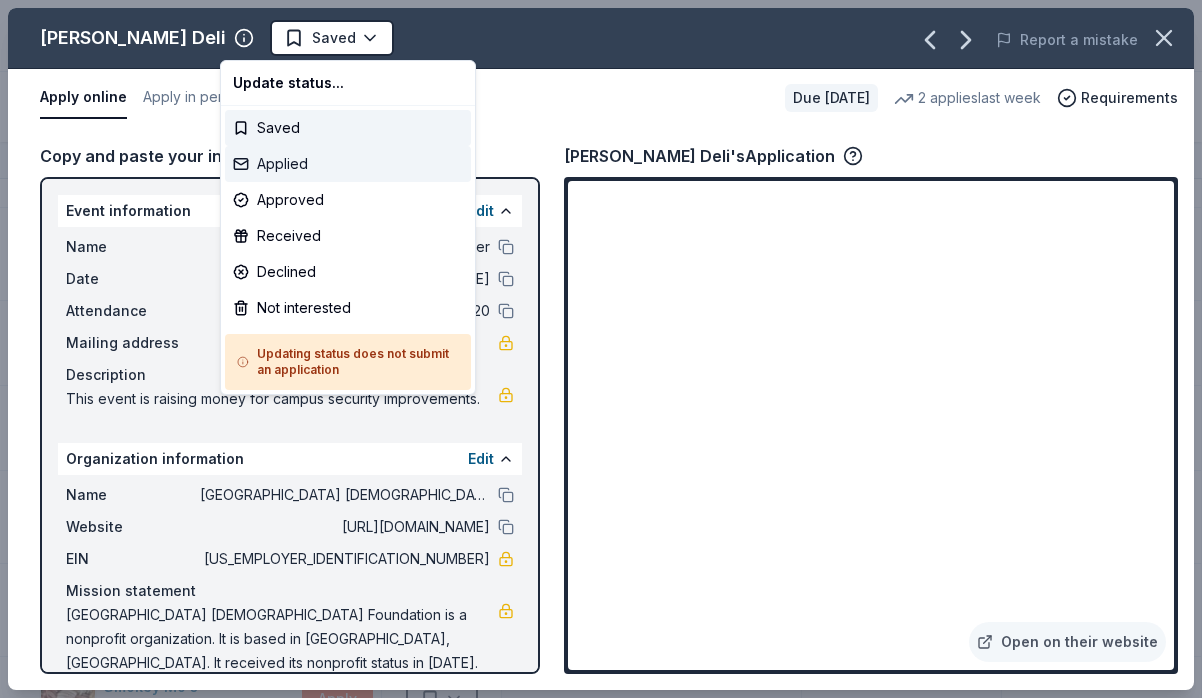 click on "Applied" at bounding box center (348, 164) 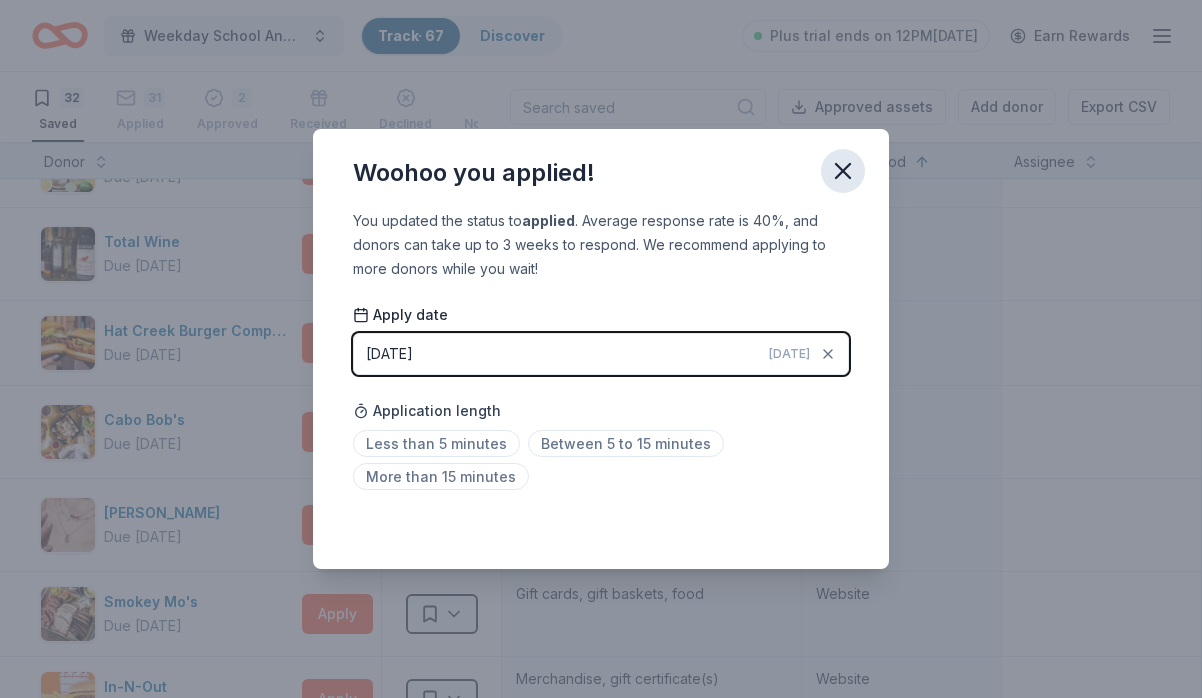 click 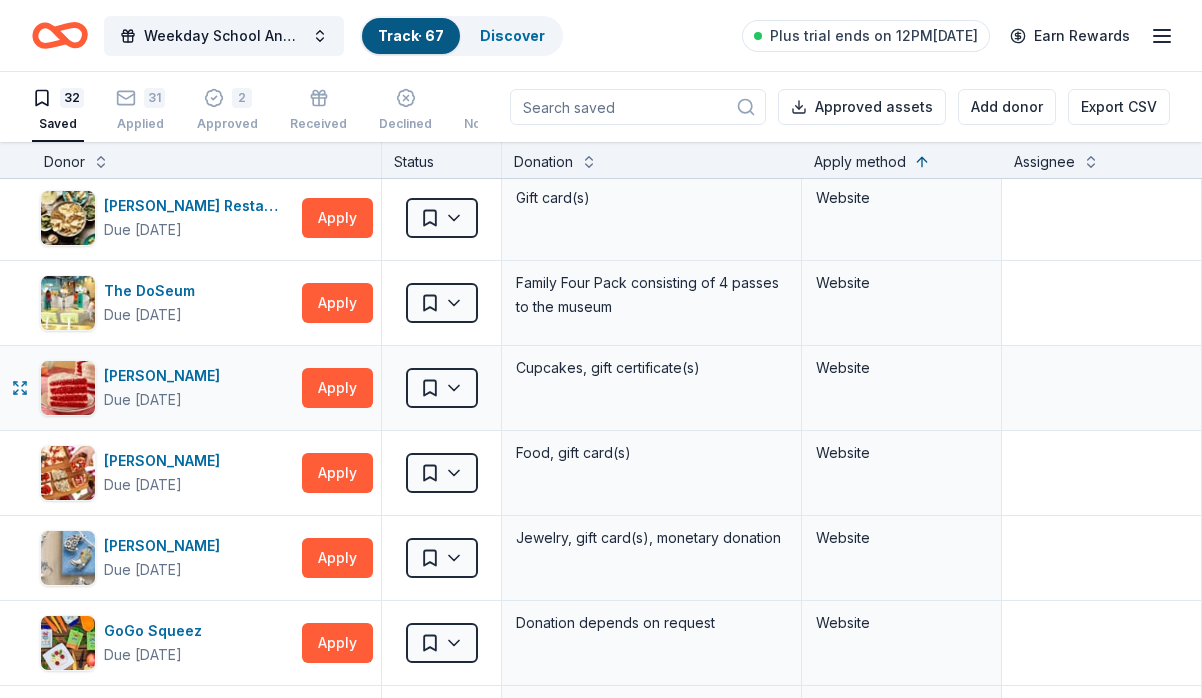 scroll, scrollTop: 2178, scrollLeft: 0, axis: vertical 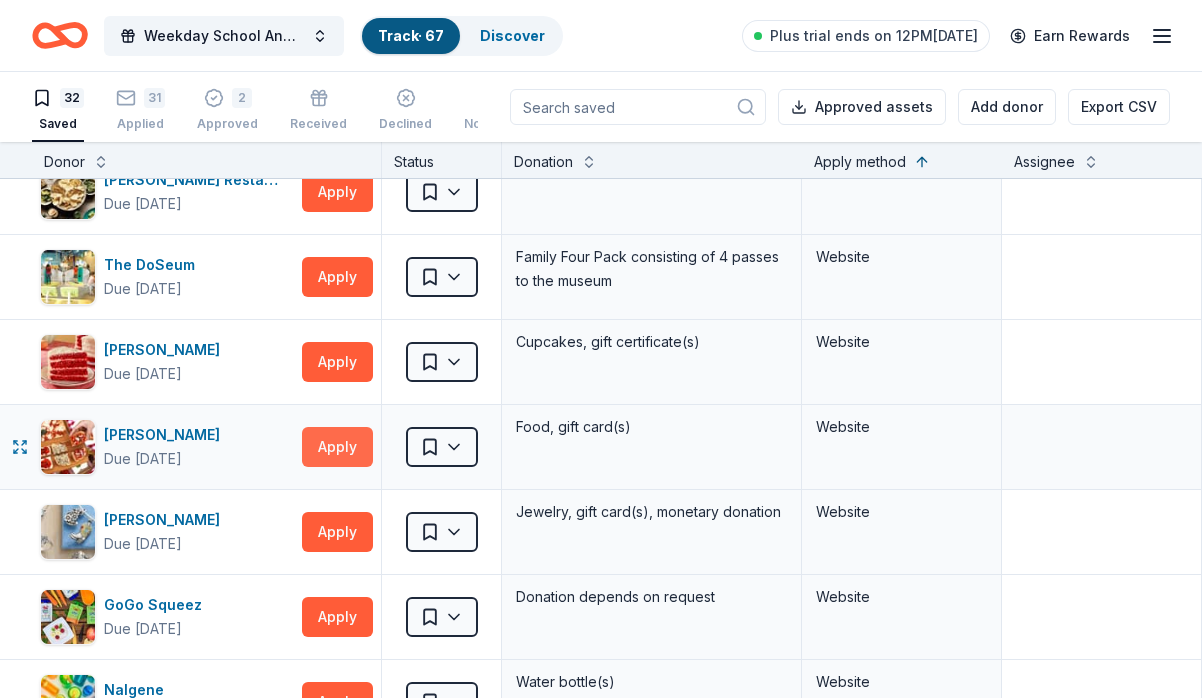 click on "Apply" at bounding box center (337, 447) 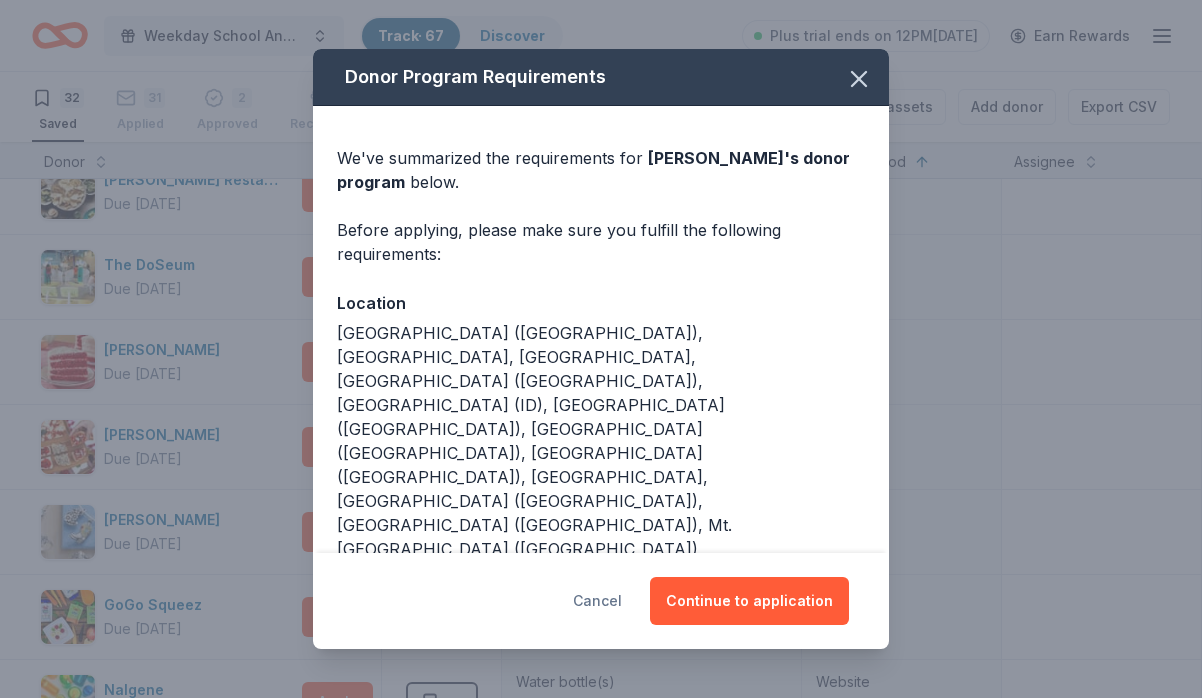 click on "Cancel" at bounding box center (597, 601) 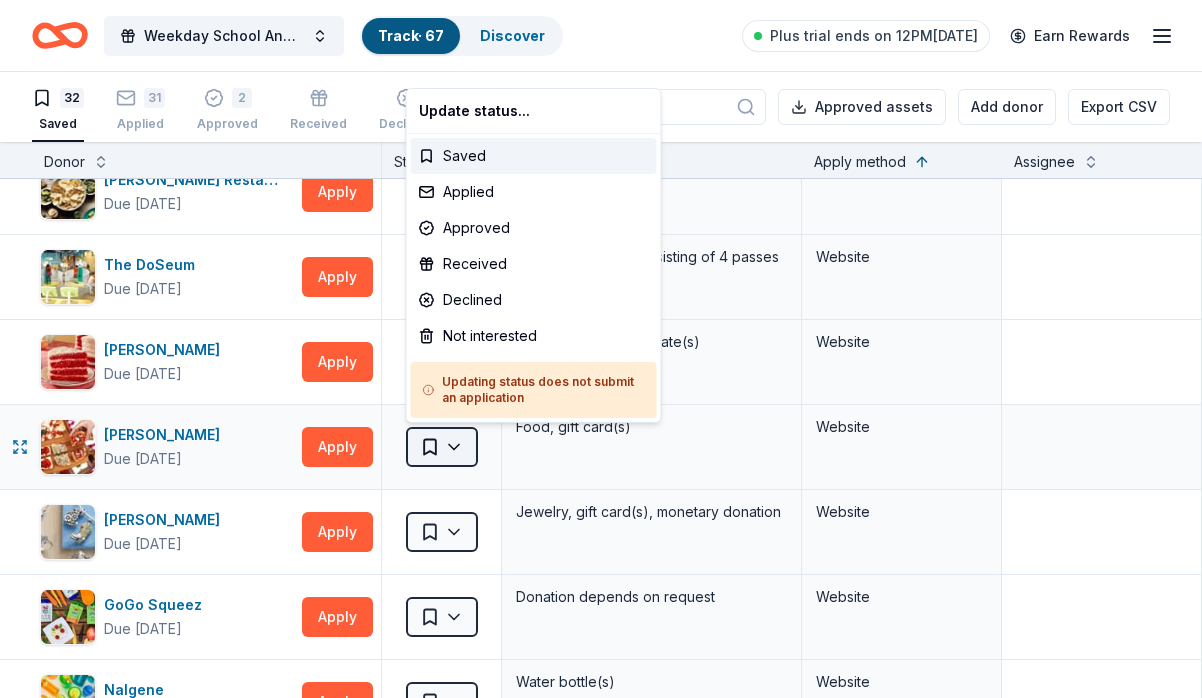 click on "Weekday School Annual Fundraiser Track  · 67 Discover Plus trial ends on 12PM[DATE] Earn Rewards 32 Saved 31 Applied 2 Approved Received Declined Not interested  Approved assets Add donor Export CSV Donor Status Donation Apply method Assignee Notes Trader [PERSON_NAME]'s Due [DATE] Apply Saved Food, beverage product(s), gift card(s) In person Central Market Due [DATE] Apply Saved Gift cards, product donations In person Target Due [DATE] Apply Saved Gift cards ($50-100 value, with a maximum donation of $500 per year) In person Buffalo Wild Wings Due [DATE] Apply Saved Gift certificates In person Olive Garden Due [DATE] Apply Saved Gift certificates or food In person Snooze Eatery Due [DATE] Apply Saved Food, gift card(s) In person Dutch Bros Coffee Due [DATE] Apply Saved Coffee products, drinkware products, gift cards In person [PERSON_NAME] Due [DATE] Apply Saved Food, gift card(s) Phone Chili's Due [DATE] Apply Saved Gift certificate(s) Phone In person IHOP Due [DATE]" at bounding box center [601, 349] 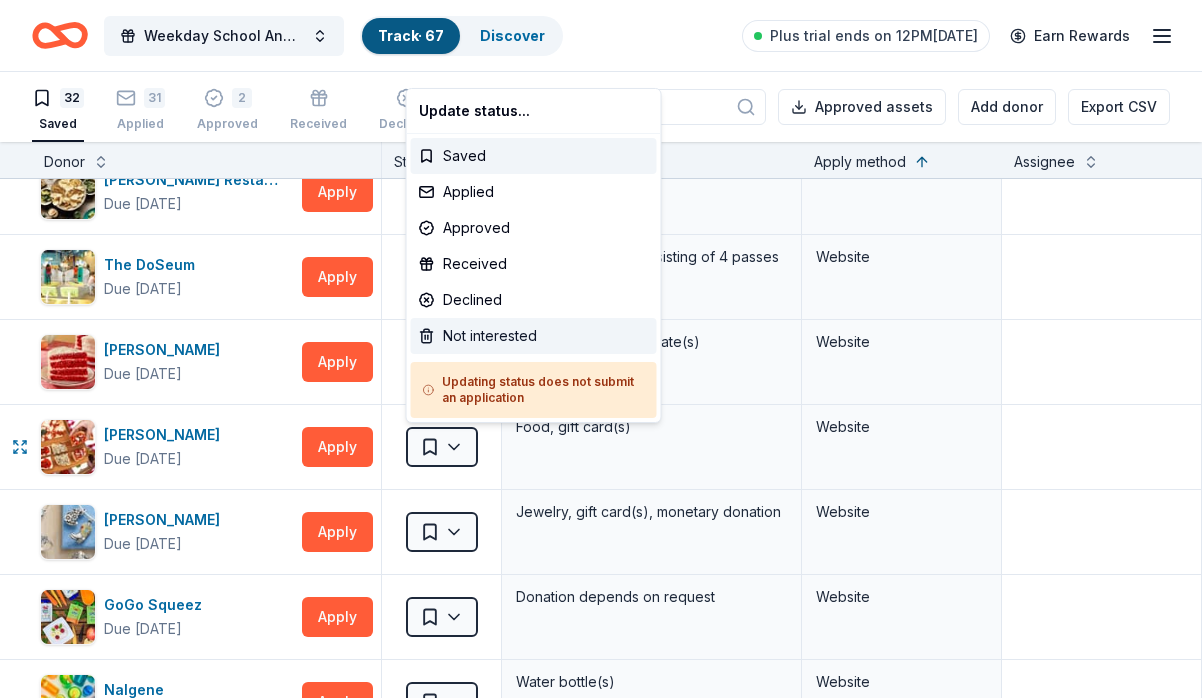 click on "Not interested" at bounding box center (534, 336) 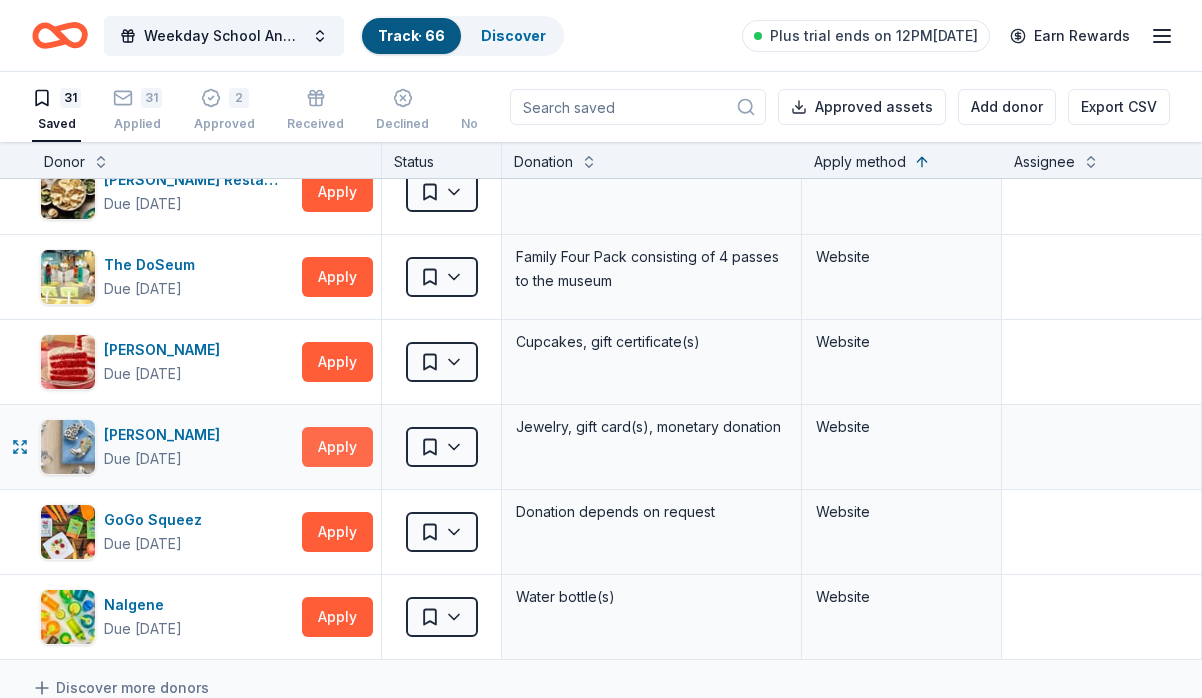 click on "Apply" at bounding box center (337, 447) 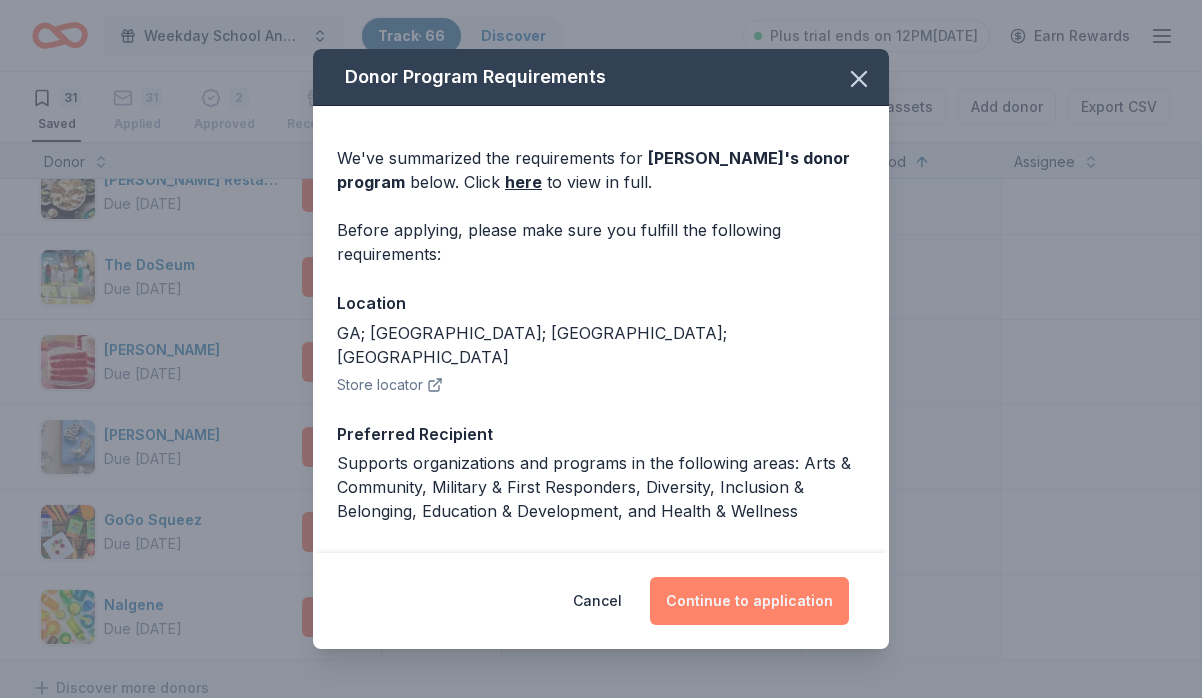 click on "Continue to application" at bounding box center (749, 601) 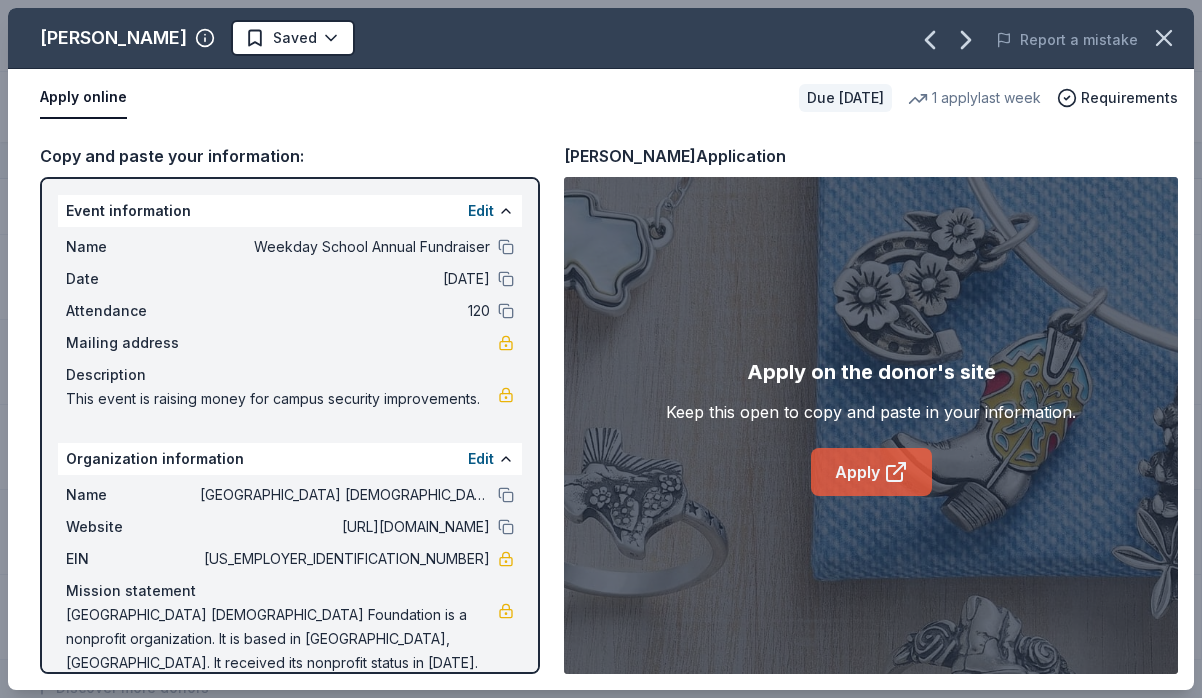 click on "Apply" at bounding box center [871, 472] 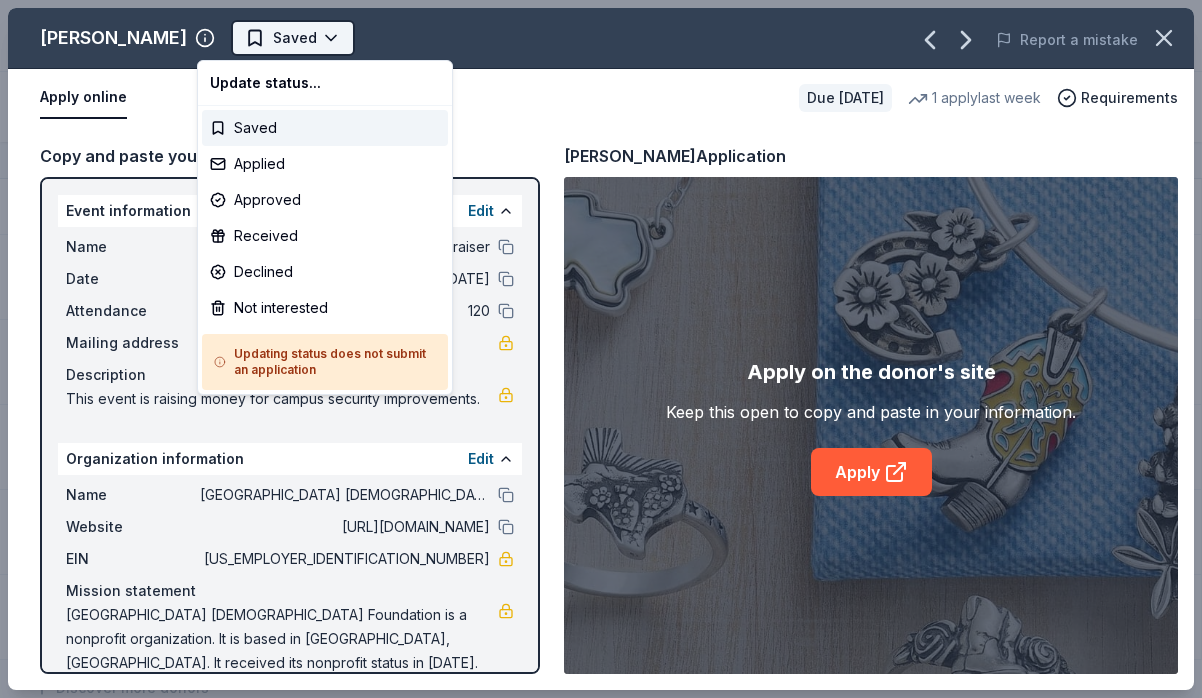 click on "Weekday School Annual Fundraiser Track  · 66 Discover Plus trial ends on 12PM[DATE] Earn Rewards 31 Saved 31 Applied 2 Approved Received Declined Not interested  Approved assets Add donor Export CSV Donor Status Donation Apply method Assignee Notes Trader [PERSON_NAME]'s Due [DATE] Apply Saved Food, beverage product(s), gift card(s) In person Central Market Due [DATE] Apply Saved Gift cards, product donations In person Target Due [DATE] Apply Saved Gift cards ($50-100 value, with a maximum donation of $500 per year) In person Buffalo Wild Wings Due [DATE] Apply Saved Gift certificates In person Olive Garden Due [DATE] Apply Saved Gift certificates or food In person Snooze Eatery Due [DATE] Apply Saved Food, gift card(s) In person Dutch Bros Coffee Due [DATE] Apply Saved Coffee products, drinkware products, gift cards In person [PERSON_NAME] Due [DATE] Apply Saved Food, gift card(s) Phone Chili's Due [DATE] Apply Saved Gift certificate(s) Phone In person IHOP Due [DATE]   1" at bounding box center [601, 349] 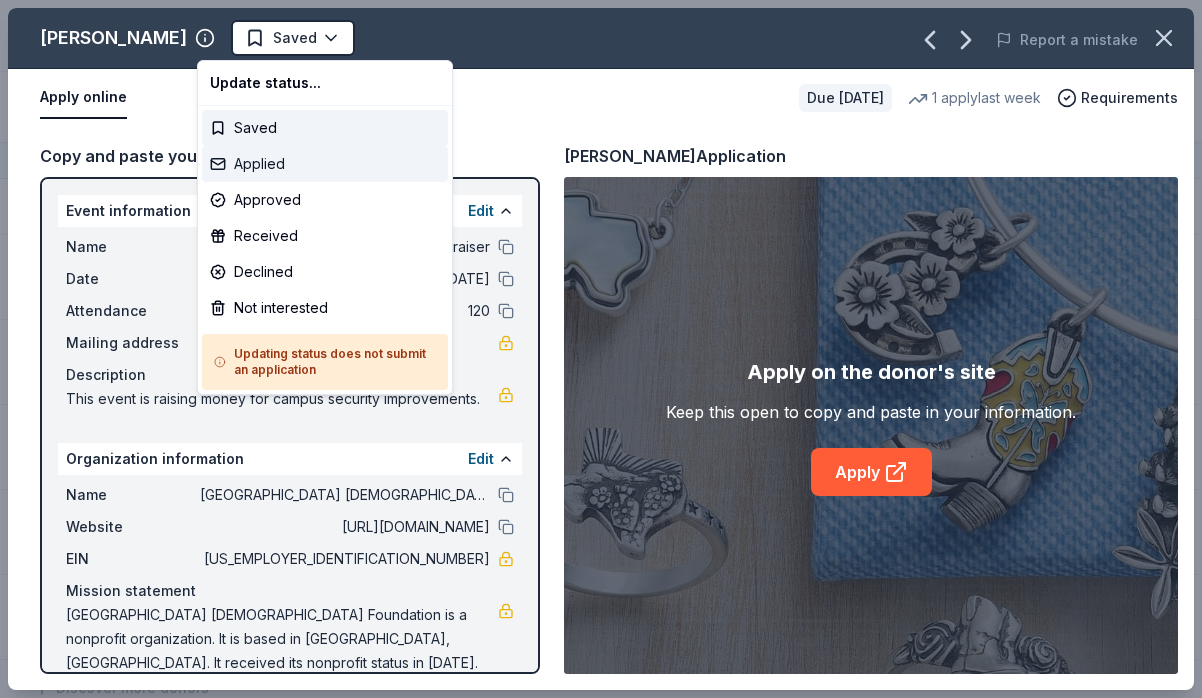 click on "Applied" at bounding box center [325, 164] 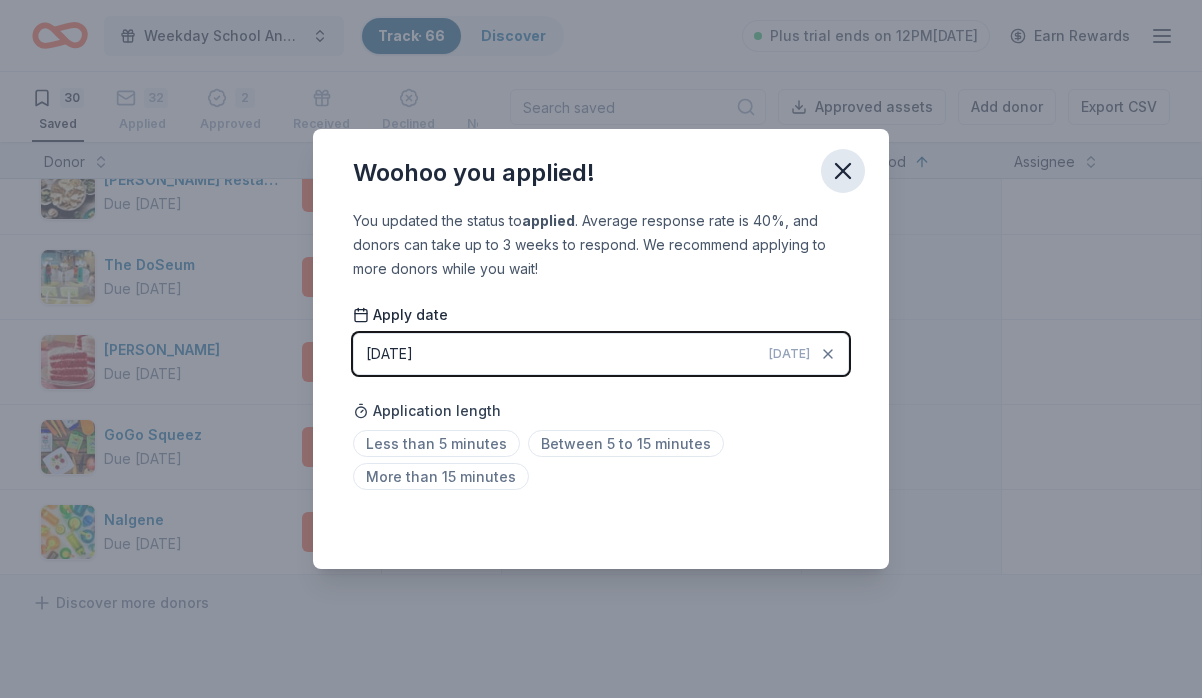 click 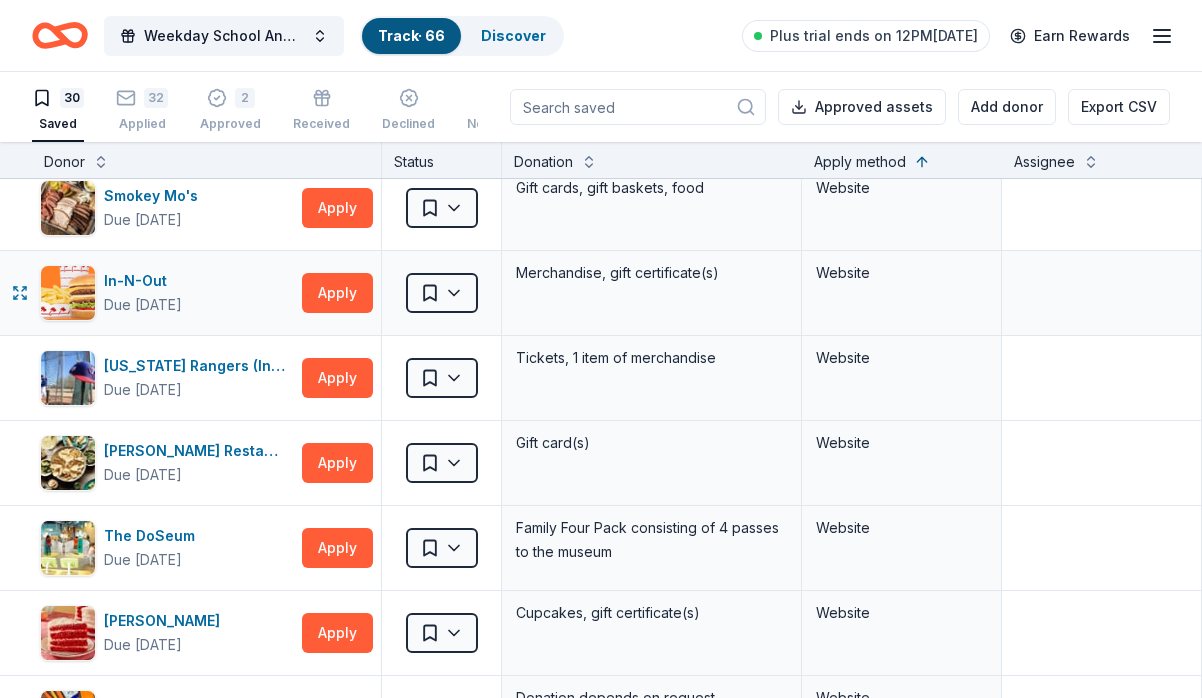 scroll, scrollTop: 1935, scrollLeft: 0, axis: vertical 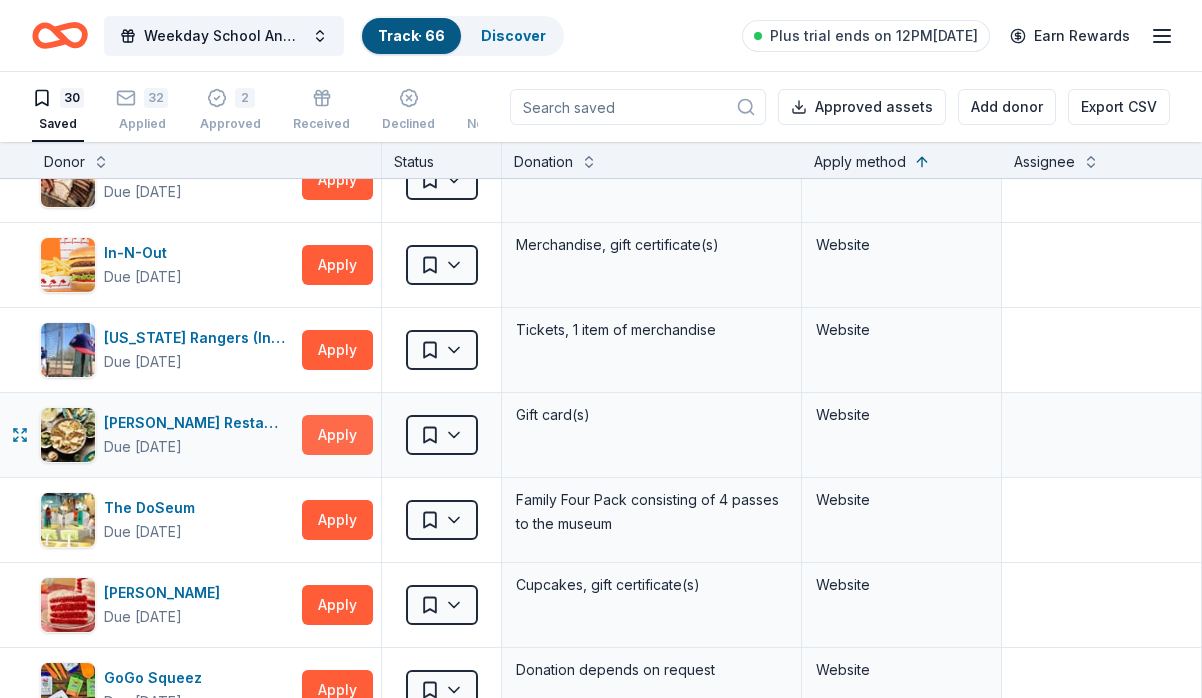 click on "Apply" at bounding box center [337, 435] 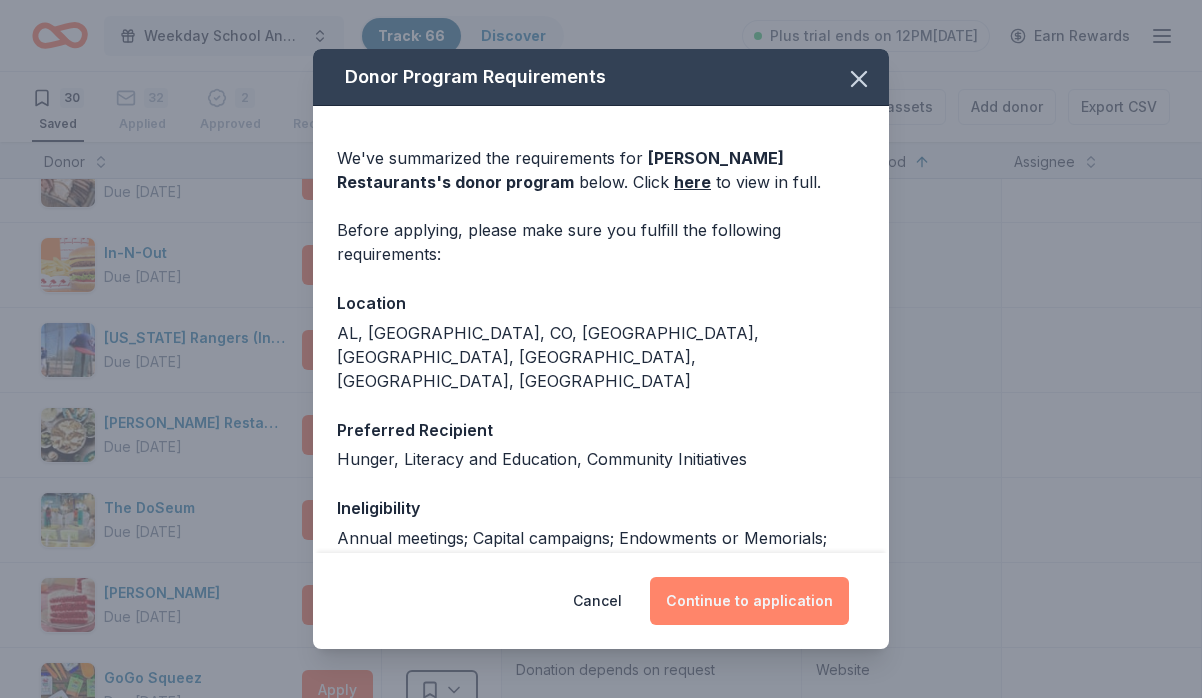 click on "Continue to application" at bounding box center (749, 601) 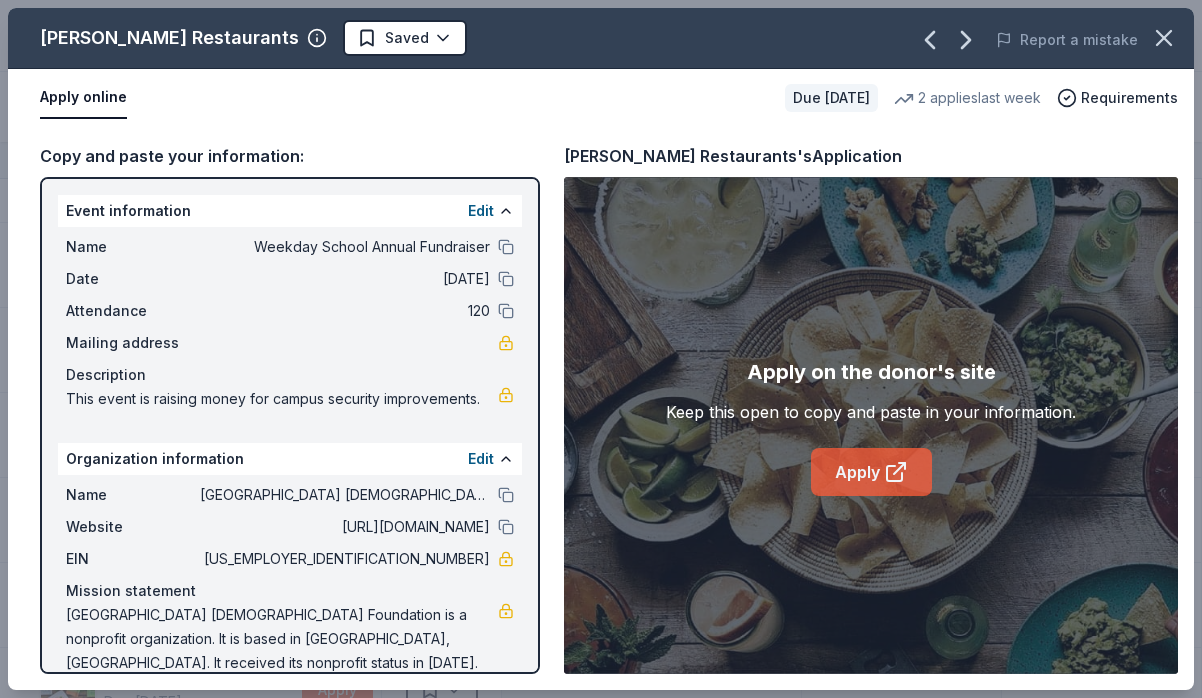 click on "Apply" at bounding box center (871, 472) 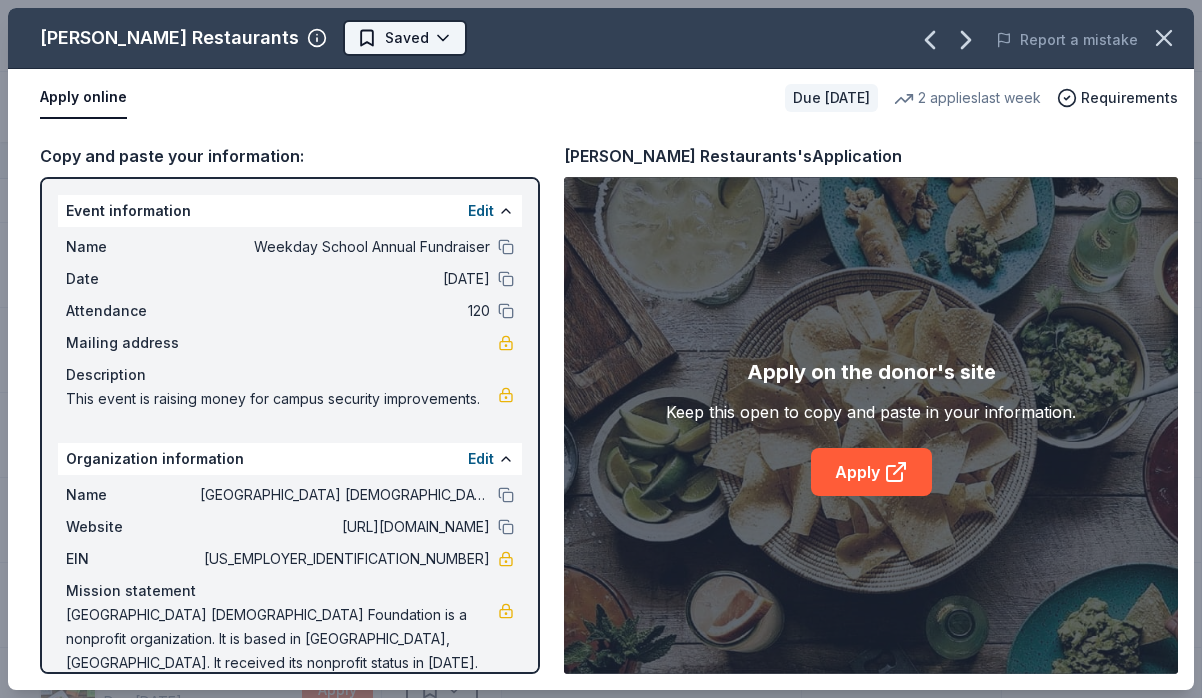 click on "Weekday School Annual Fundraiser Track  · 66 Discover Plus trial ends on 12PM[DATE] Earn Rewards 30 Saved 32 Applied 2 Approved Received Declined Not interested  Approved assets Add donor Export CSV Donor Status Donation Apply method Assignee Notes Trader [PERSON_NAME]'s Due [DATE] Apply Saved Food, beverage product(s), gift card(s) In person Central Market Due [DATE] Apply Saved Gift cards, product donations In person Target Due [DATE] Apply Saved Gift cards ($50-100 value, with a maximum donation of $500 per year) In person Buffalo Wild Wings Due [DATE] Apply Saved Gift certificates In person Olive Garden Due [DATE] Apply Saved Gift certificates or food In person Snooze Eatery Due [DATE] Apply Saved Food, gift card(s) In person Dutch Bros Coffee Due [DATE] Apply Saved Coffee products, drinkware products, gift cards In person [PERSON_NAME] Due [DATE] Apply Saved Food, gift card(s) Phone Chili's Due [DATE] Apply Saved Gift certificate(s) Phone In person IHOP Due [DATE]   2" at bounding box center [601, 349] 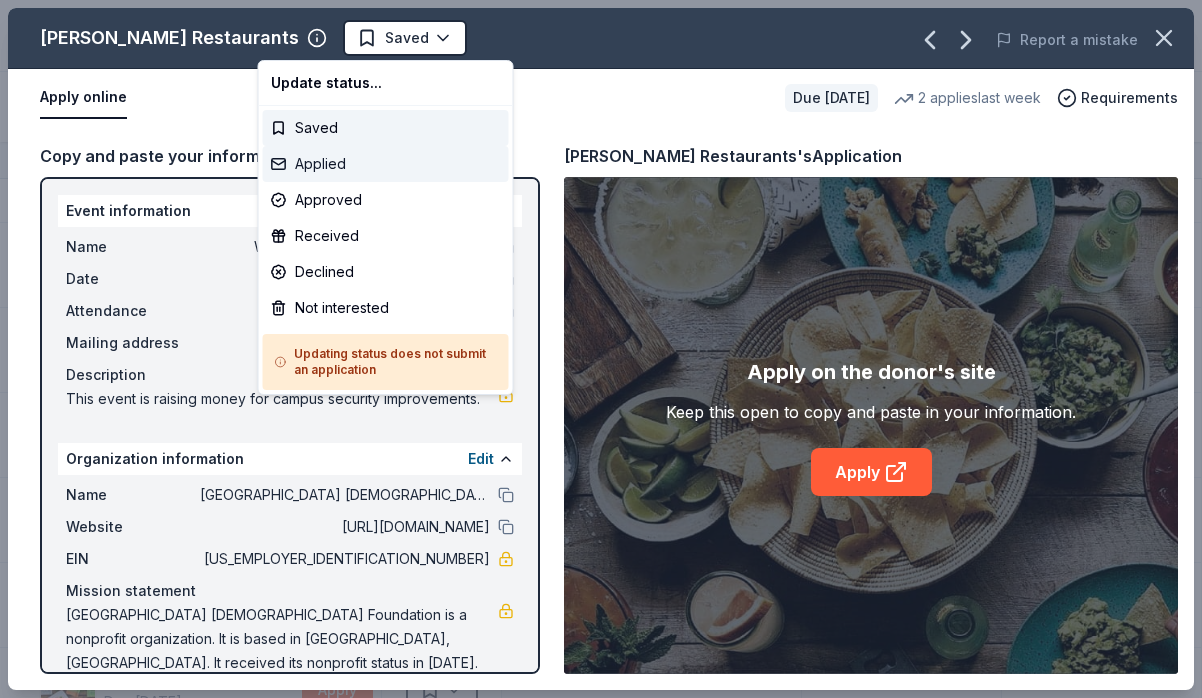 click on "Applied" at bounding box center [386, 164] 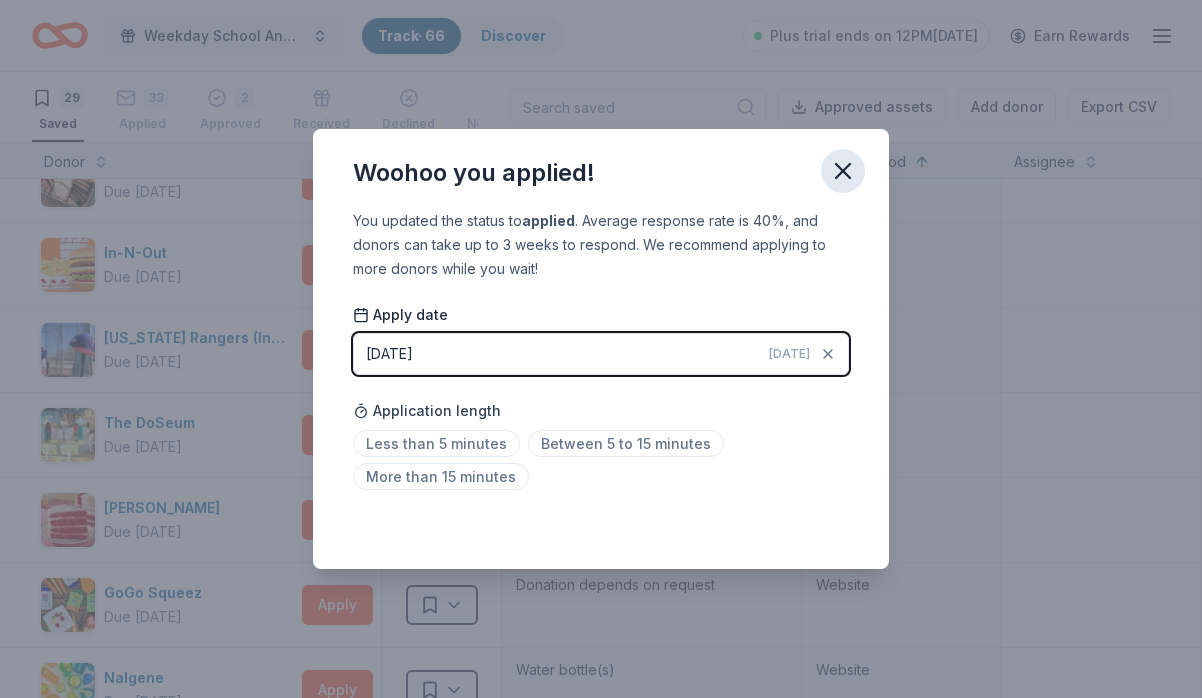 click 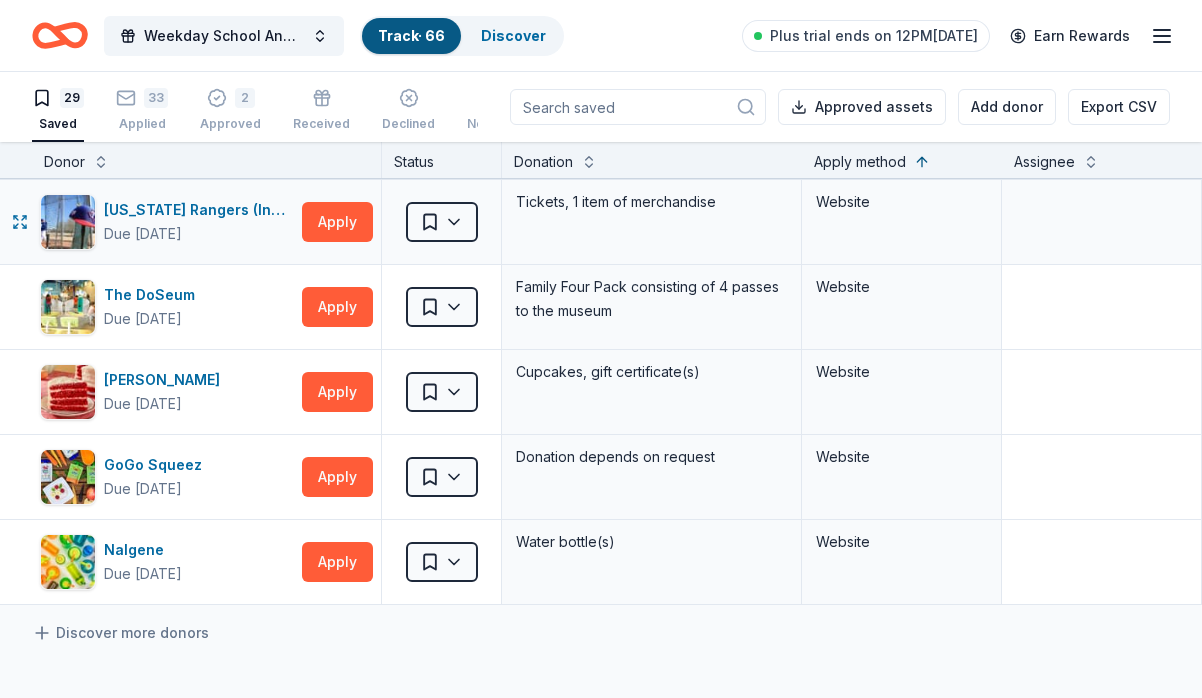 scroll, scrollTop: 2099, scrollLeft: 0, axis: vertical 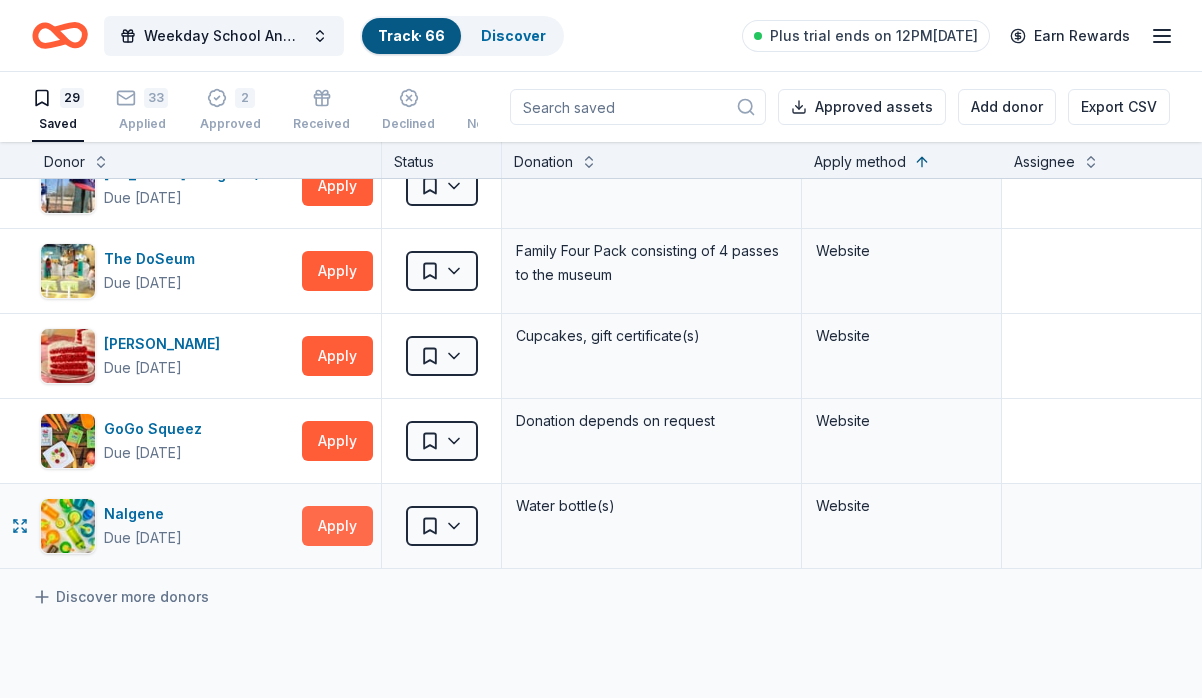 click on "Apply" at bounding box center (337, 526) 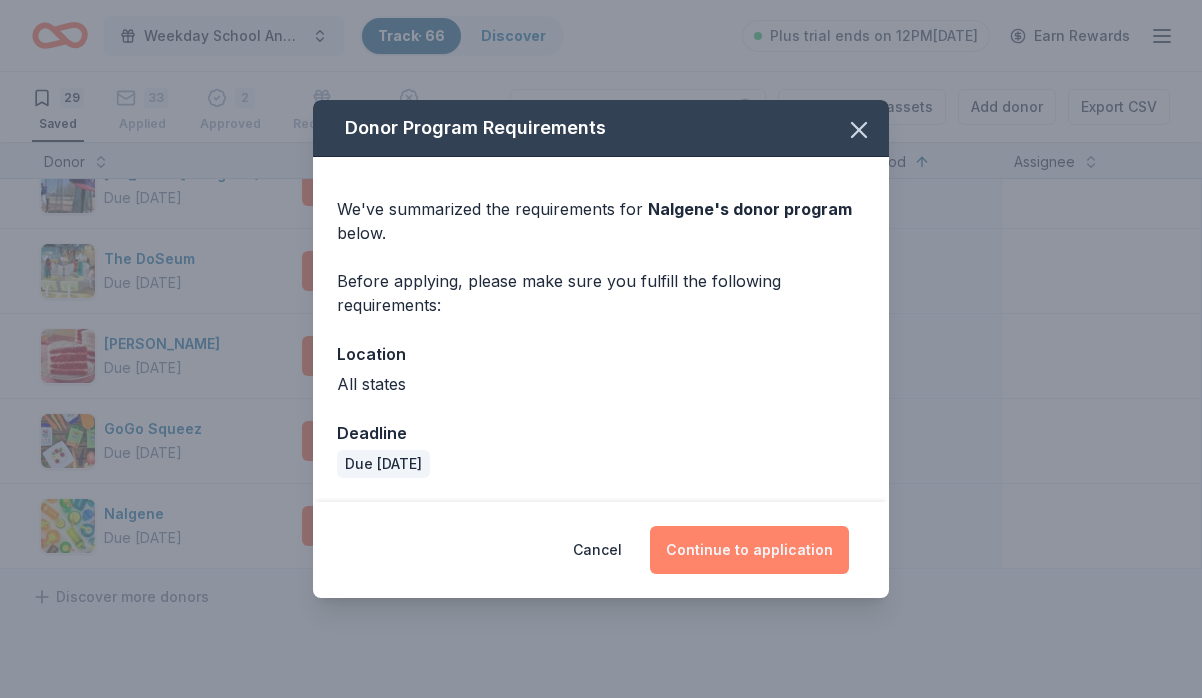 click on "Continue to application" at bounding box center (749, 550) 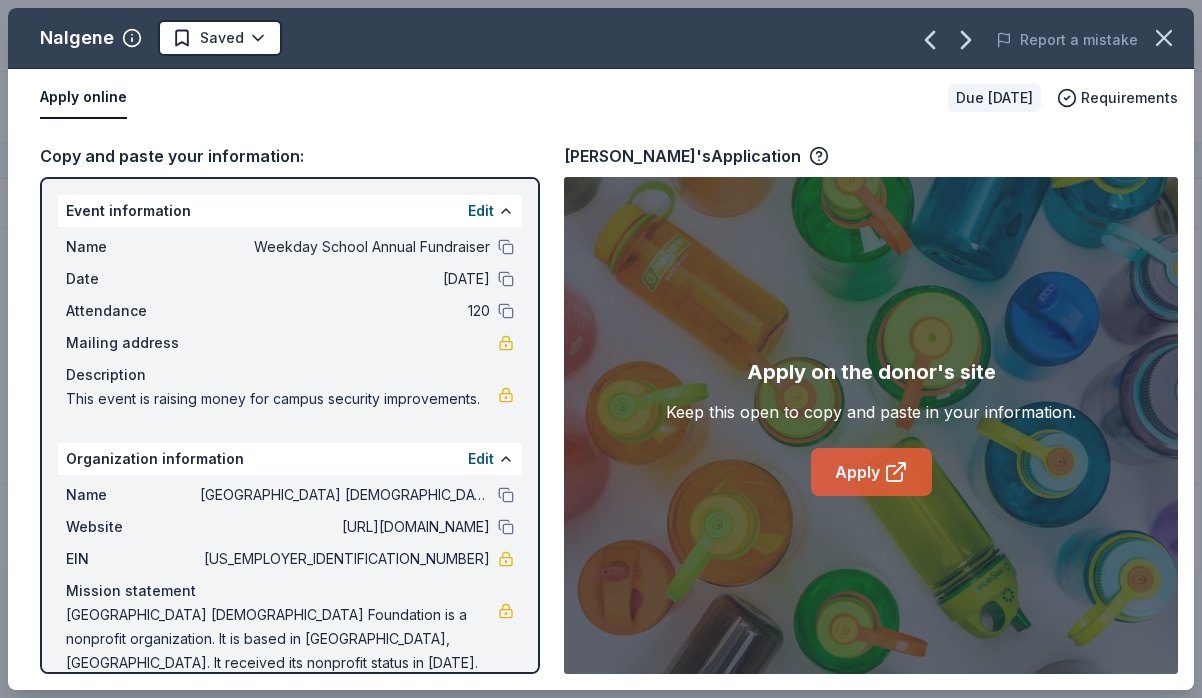 click on "Apply" at bounding box center [871, 472] 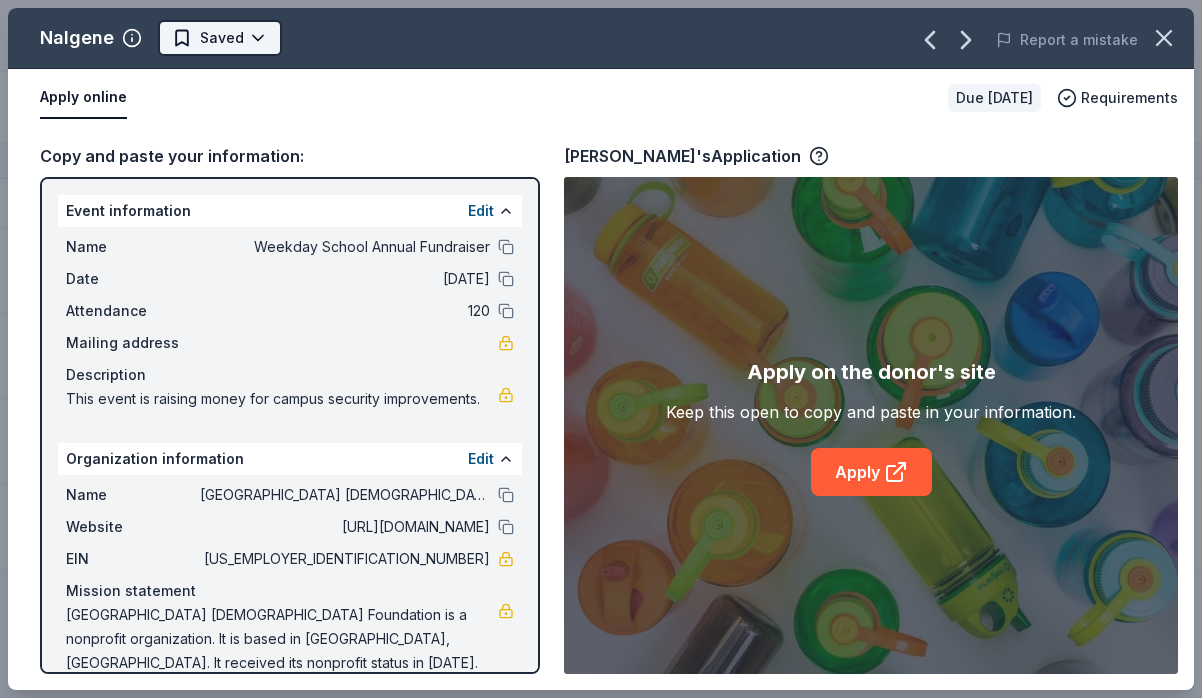 click on "Weekday School Annual Fundraiser Track  · 66 Discover Plus trial ends on 12PM[DATE] Earn Rewards 29 Saved 33 Applied 2 Approved Received Declined Not interested  Approved assets Add donor Export CSV Donor Status Donation Apply method Assignee Notes Trader [PERSON_NAME]'s Due [DATE] Apply Saved Food, beverage product(s), gift card(s) In person Central Market Due [DATE] Apply Saved Gift cards, product donations In person Target Due [DATE] Apply Saved Gift cards ($50-100 value, with a maximum donation of $500 per year) In person Buffalo Wild Wings Due [DATE] Apply Saved Gift certificates In person Olive Garden Due [DATE] Apply Saved Gift certificates or food In person Snooze Eatery Due [DATE] Apply Saved Food, gift card(s) In person Dutch Bros Coffee Due [DATE] Apply Saved Coffee products, drinkware products, gift cards In person [PERSON_NAME] Due [DATE] Apply Saved Food, gift card(s) Phone Chili's Due [DATE] Apply Saved Gift certificate(s) Phone In person IHOP Due [DATE]" at bounding box center (601, 349) 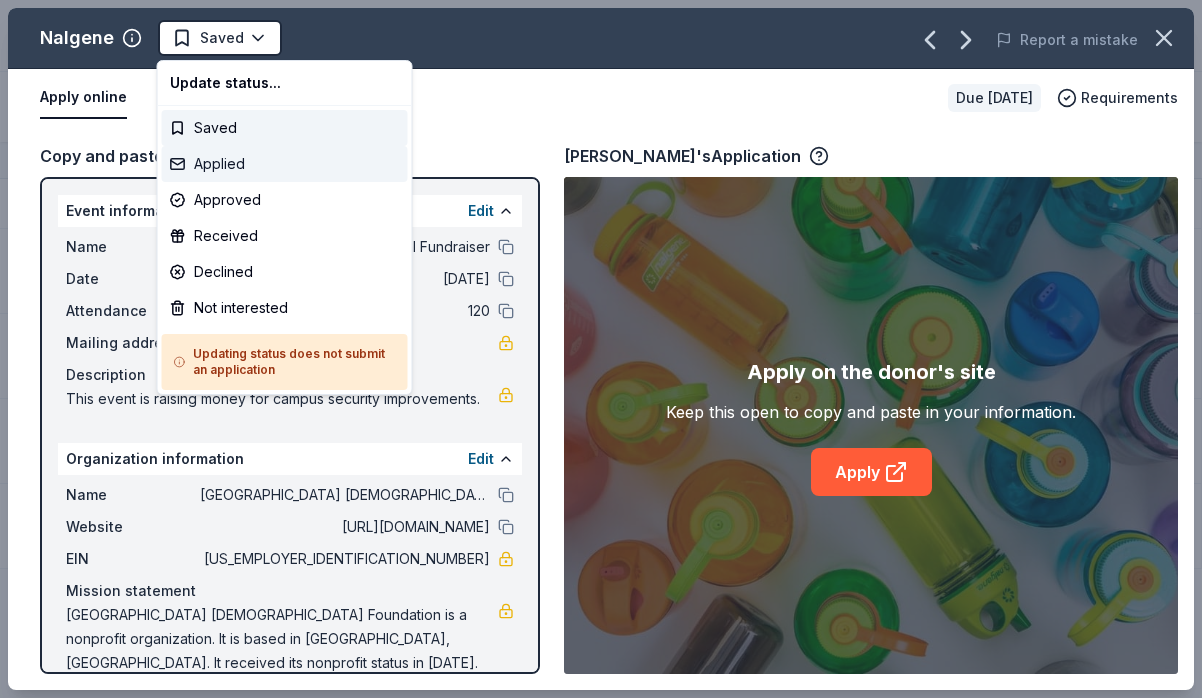 click on "Applied" at bounding box center [285, 164] 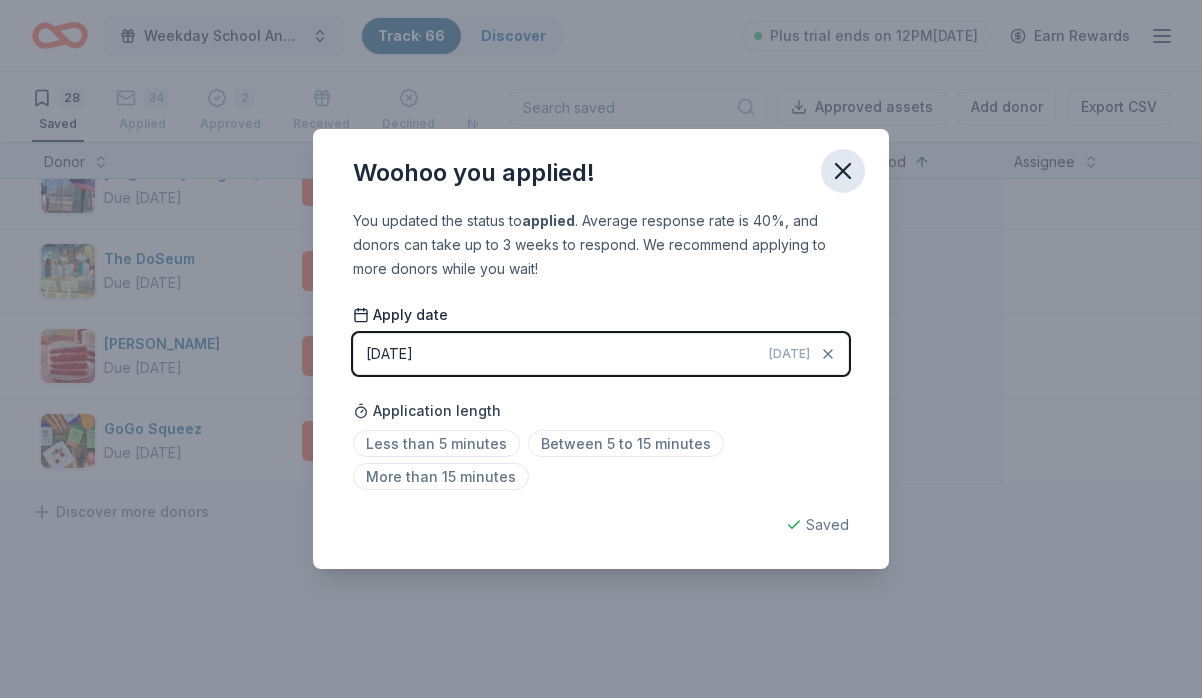 click 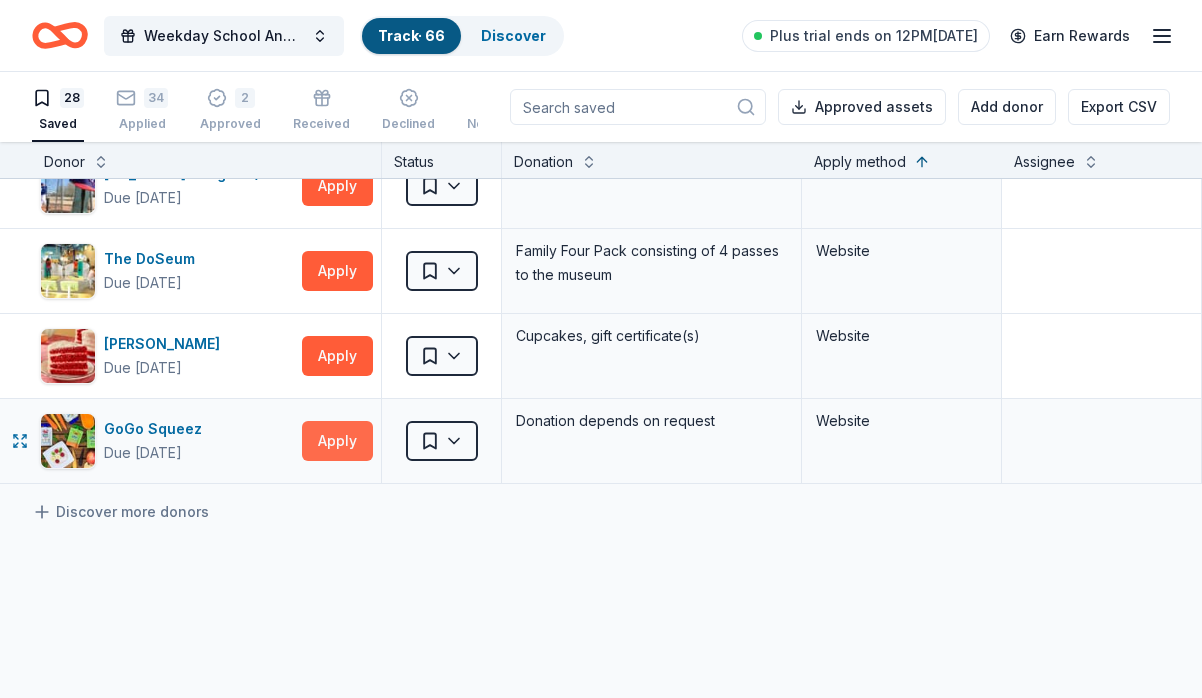 click on "Apply" at bounding box center [337, 441] 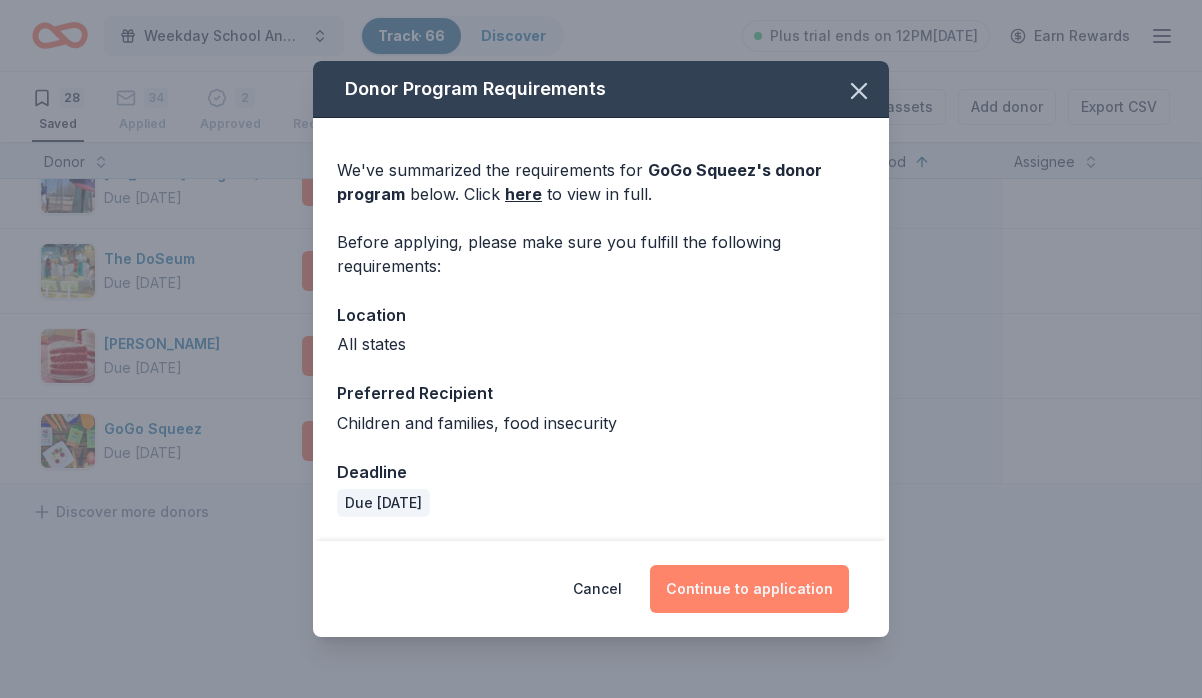 click on "Continue to application" at bounding box center [749, 589] 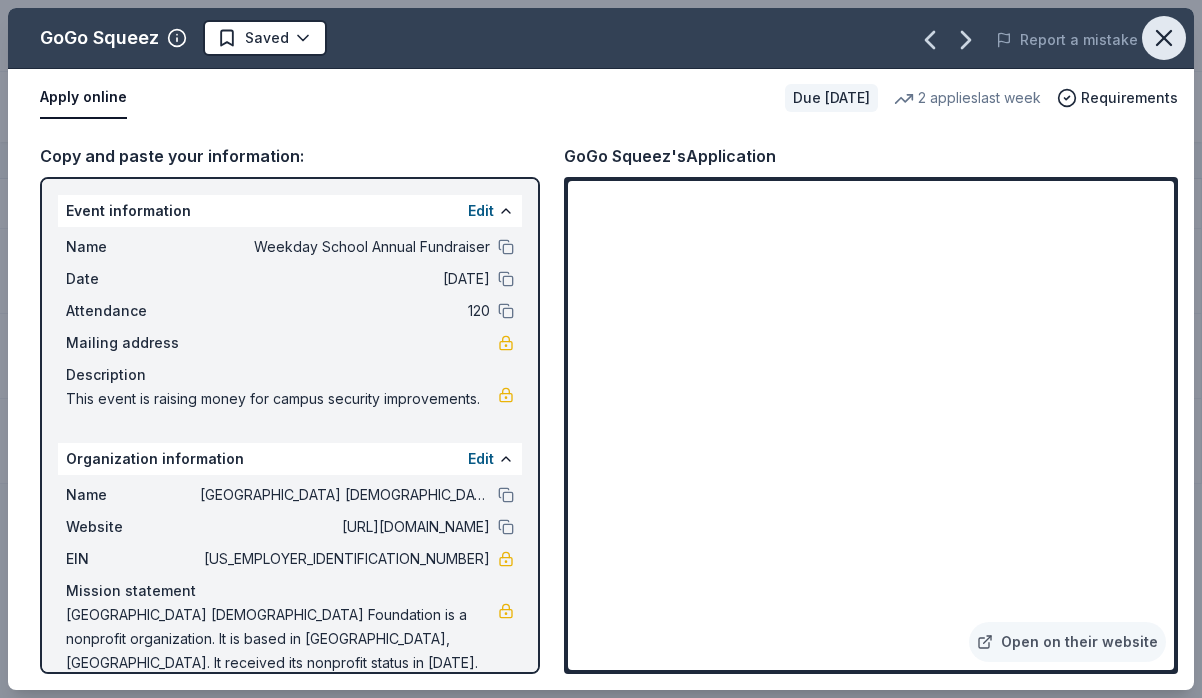 click 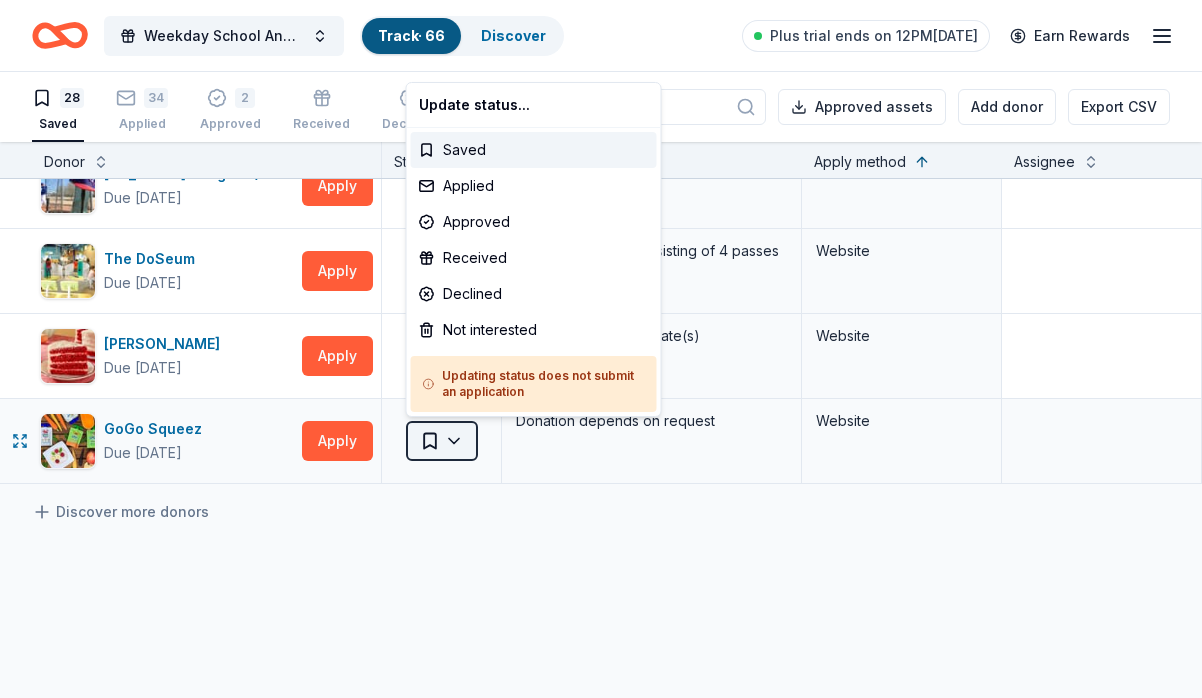 click on "Weekday School Annual Fundraiser Track  · 66 Discover Plus trial ends on 12PM[DATE] Earn Rewards 28 Saved 34 Applied 2 Approved Received Declined Not interested  Approved assets Add donor Export CSV Donor Status Donation Apply method Assignee Notes Trader [PERSON_NAME]'s Due [DATE] Apply Saved Food, beverage product(s), gift card(s) In person Central Market Due [DATE] Apply Saved Gift cards, product donations In person Target Due [DATE] Apply Saved Gift cards ($50-100 value, with a maximum donation of $500 per year) In person Buffalo Wild Wings Due [DATE] Apply Saved Gift certificates In person Olive Garden Due [DATE] Apply Saved Gift certificates or food In person Snooze Eatery Due [DATE] Apply Saved Food, gift card(s) In person Dutch Bros Coffee Due [DATE] Apply Saved Coffee products, drinkware products, gift cards In person [PERSON_NAME] Due [DATE] Apply Saved Food, gift card(s) Phone Chili's Due [DATE] Apply Saved Gift certificate(s) Phone In person IHOP Due [DATE]" at bounding box center (601, 349) 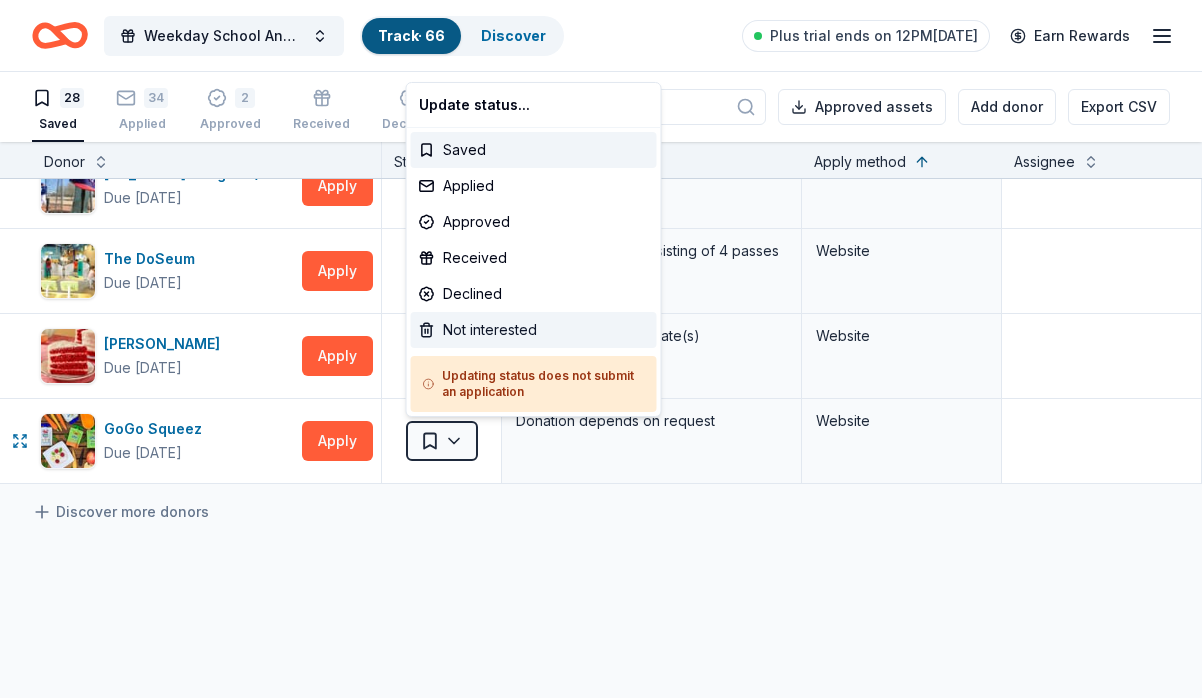 click on "Not interested" at bounding box center (534, 330) 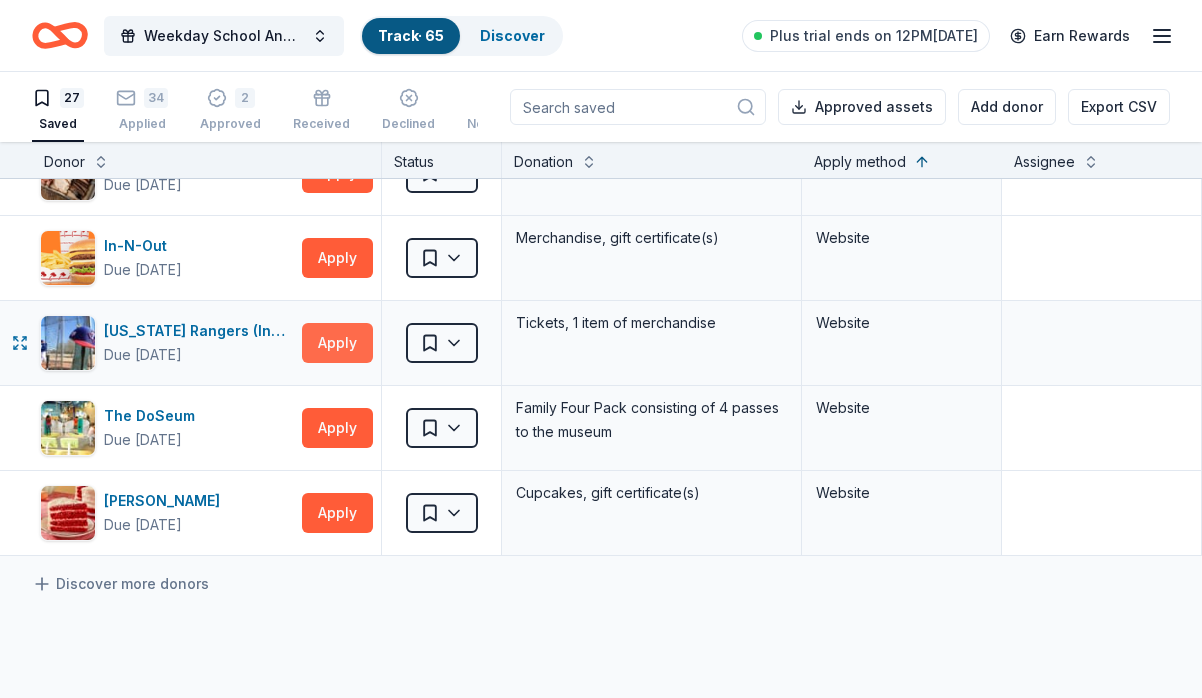 scroll, scrollTop: 1894, scrollLeft: 0, axis: vertical 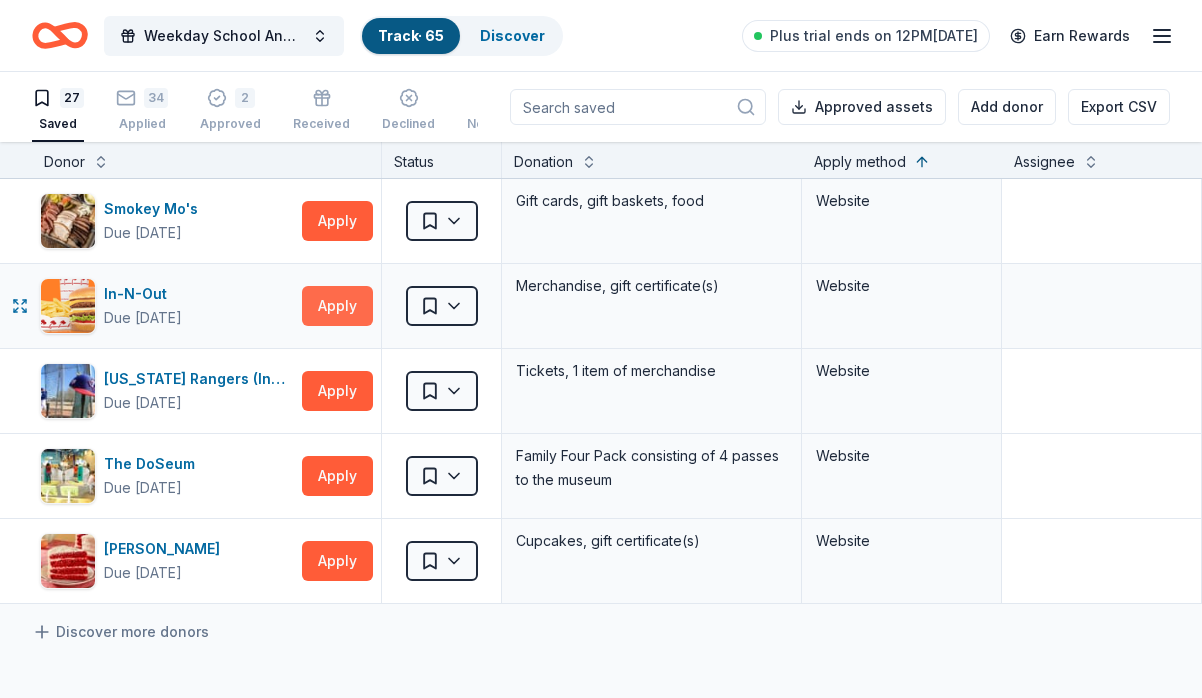 click on "Apply" at bounding box center [337, 306] 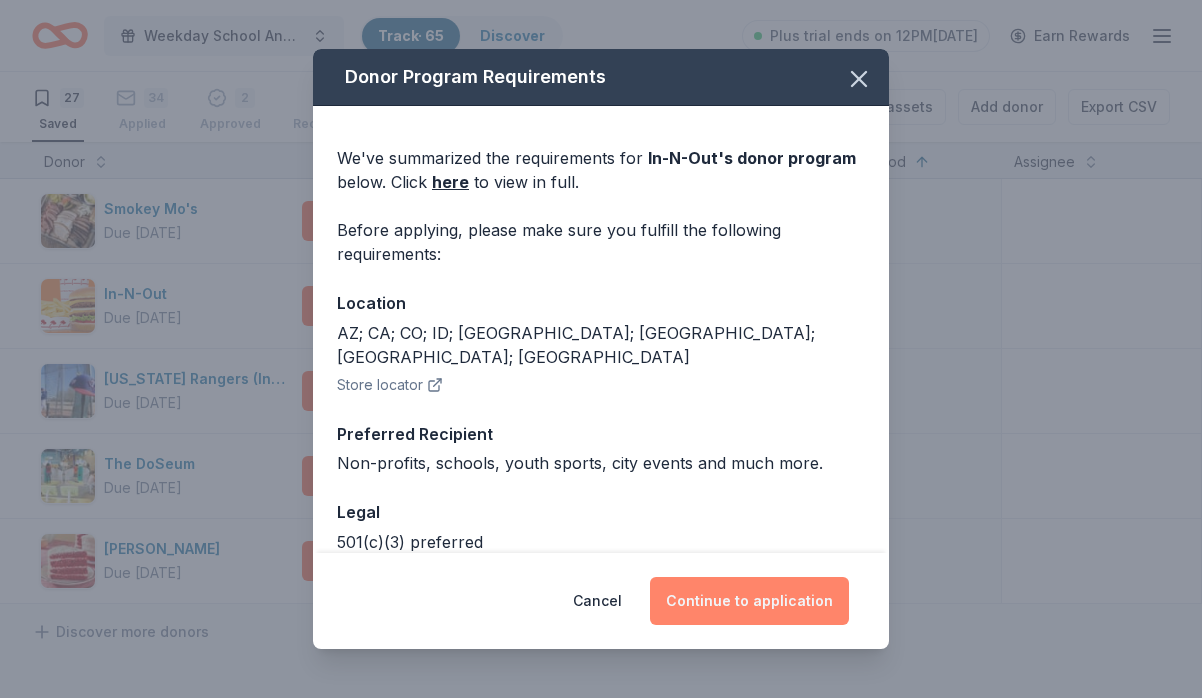 click on "Continue to application" at bounding box center (749, 601) 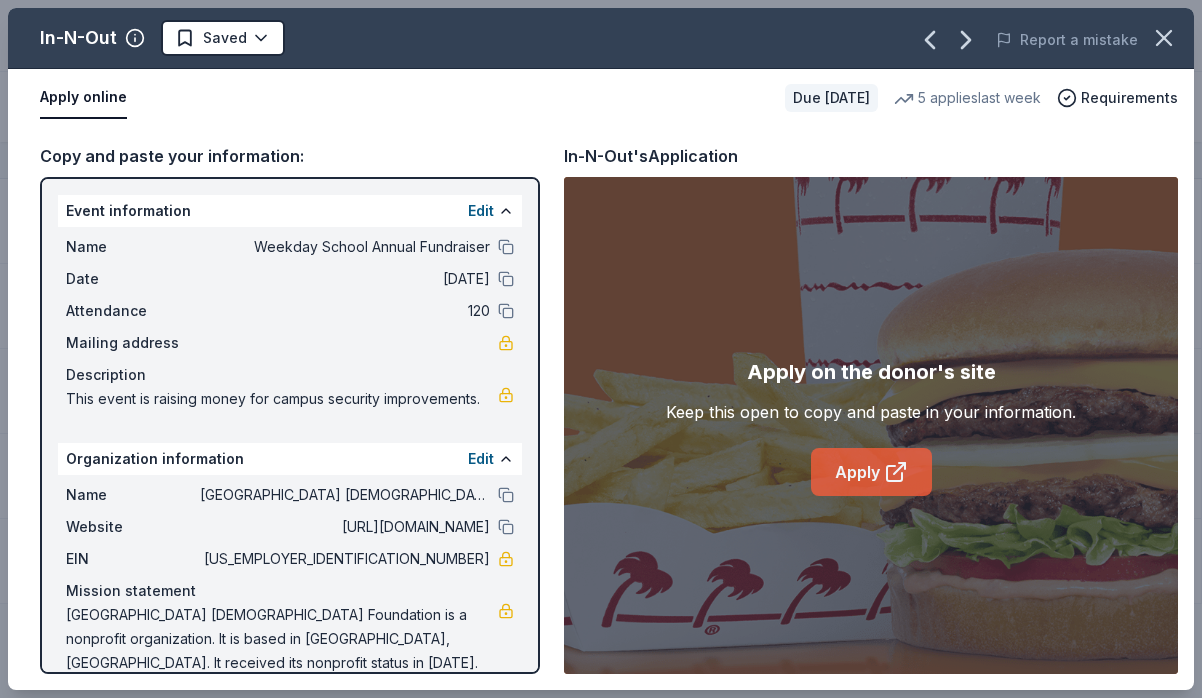 click on "Apply" at bounding box center (871, 472) 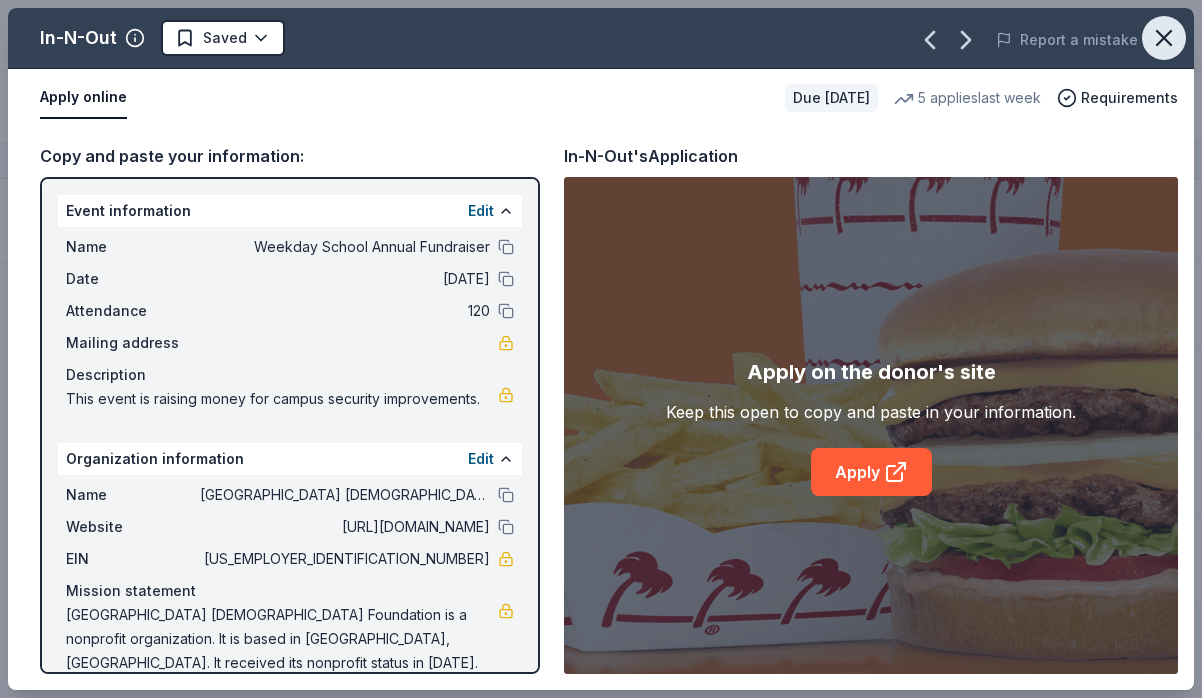 click 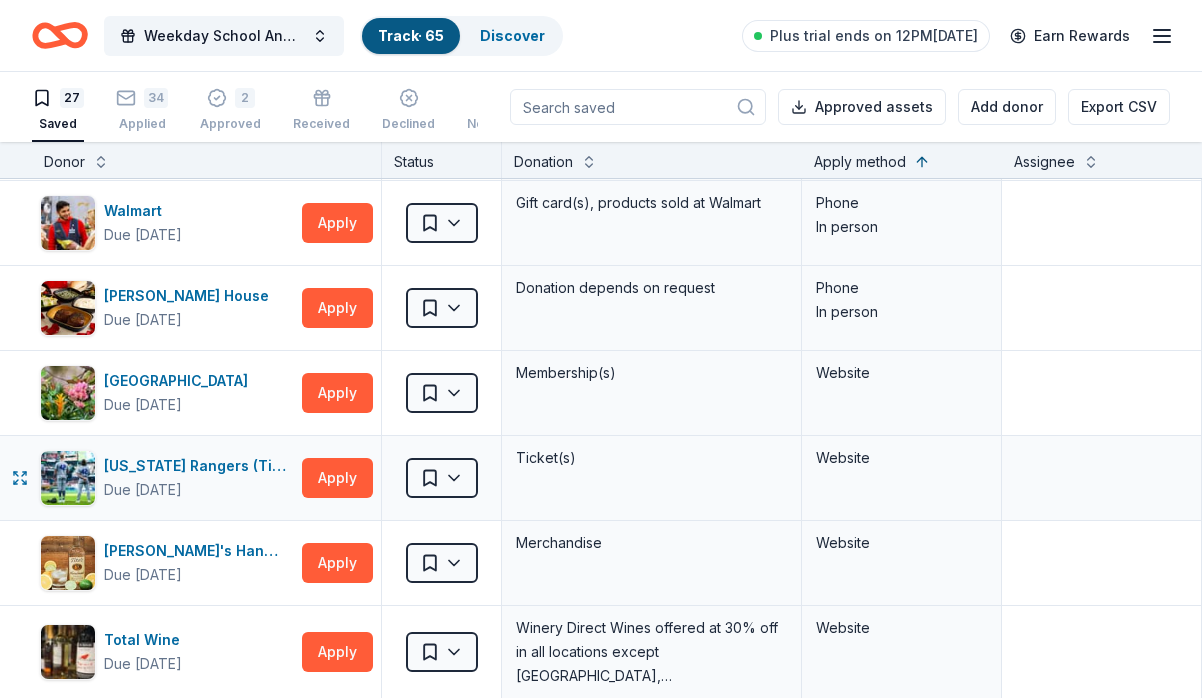 scroll, scrollTop: 1096, scrollLeft: 1, axis: both 